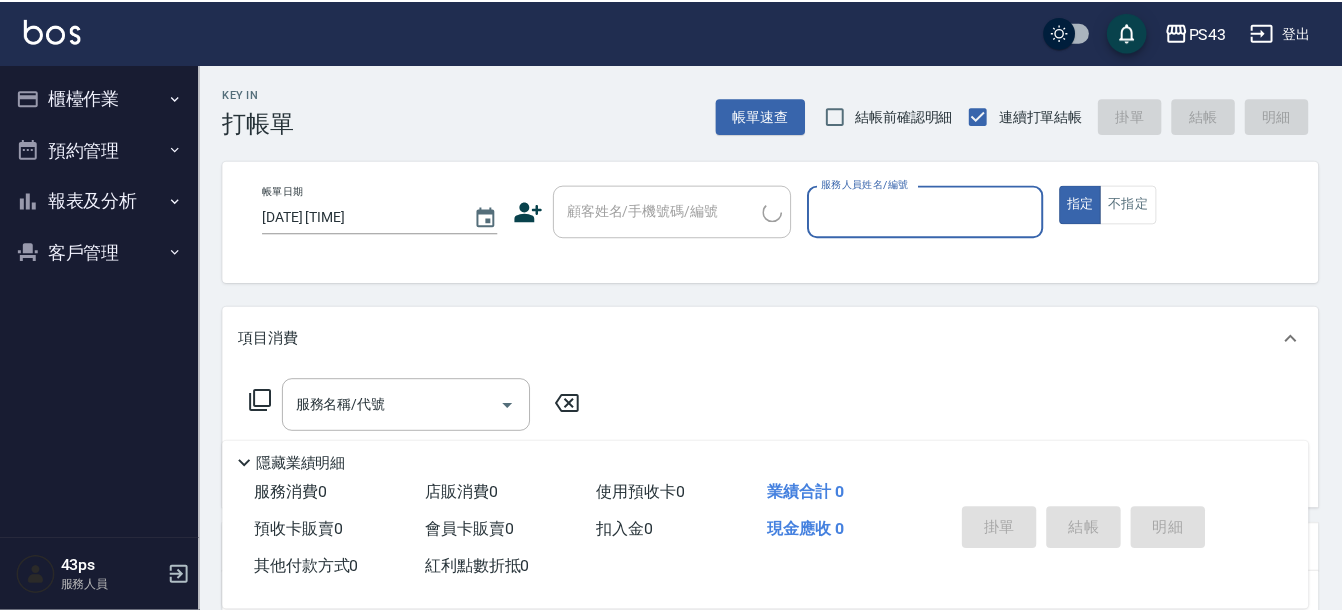 scroll, scrollTop: 0, scrollLeft: 0, axis: both 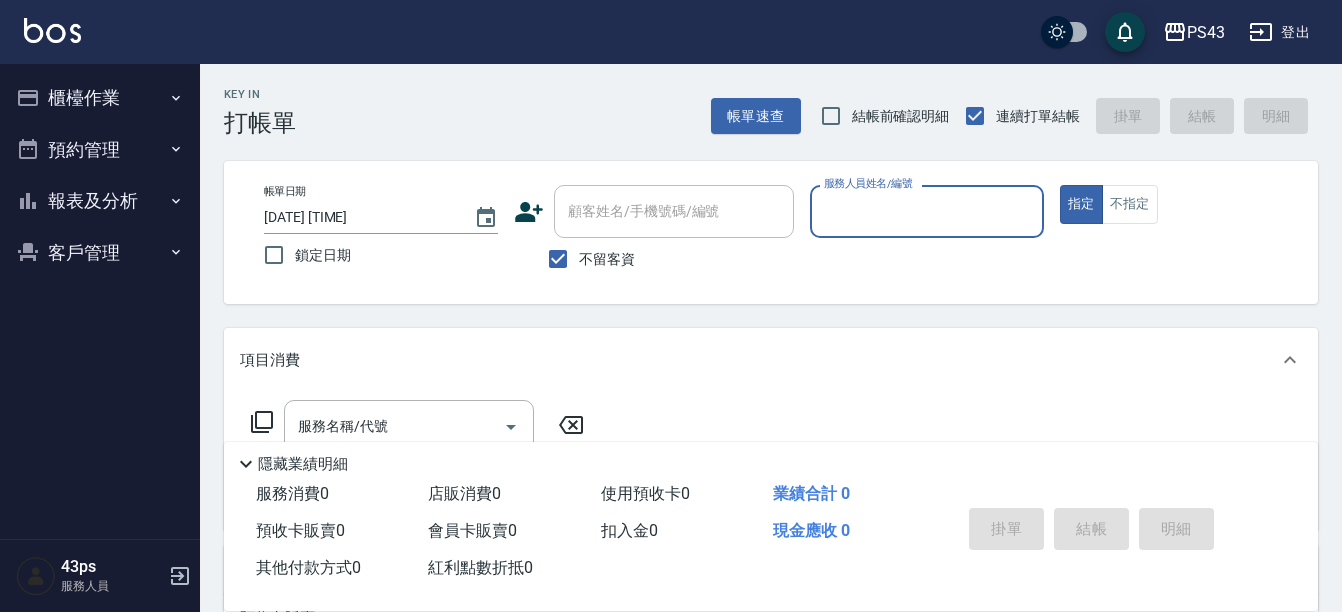 click on "報表及分析" at bounding box center [100, 201] 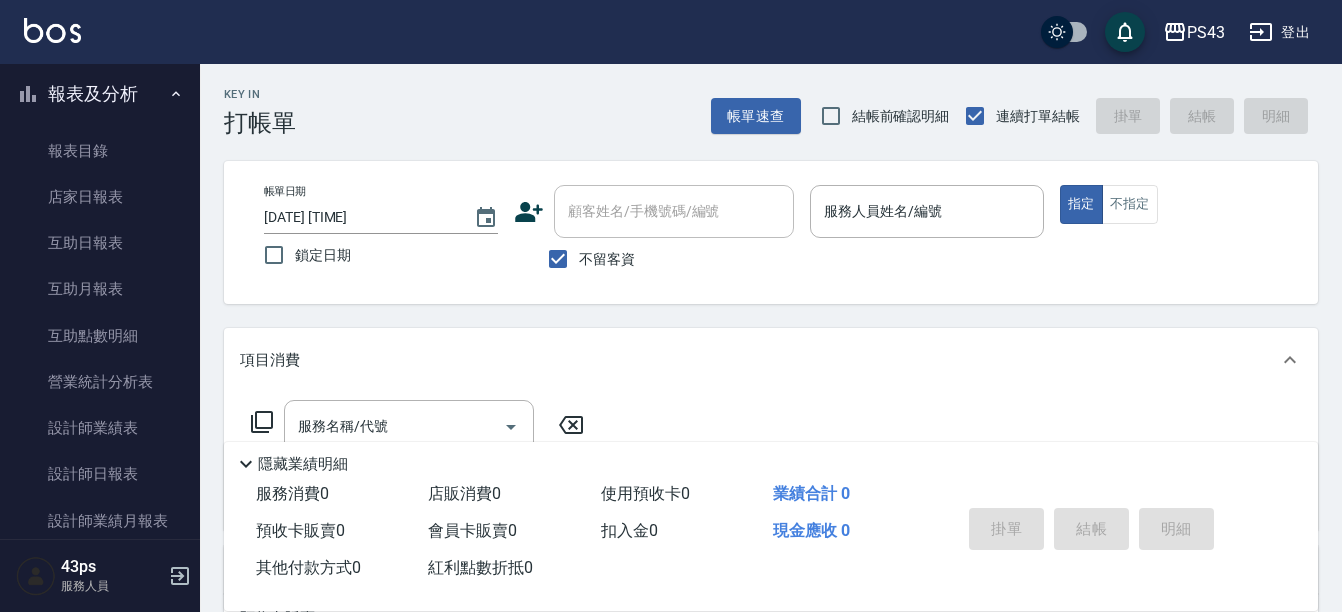 scroll, scrollTop: 288, scrollLeft: 0, axis: vertical 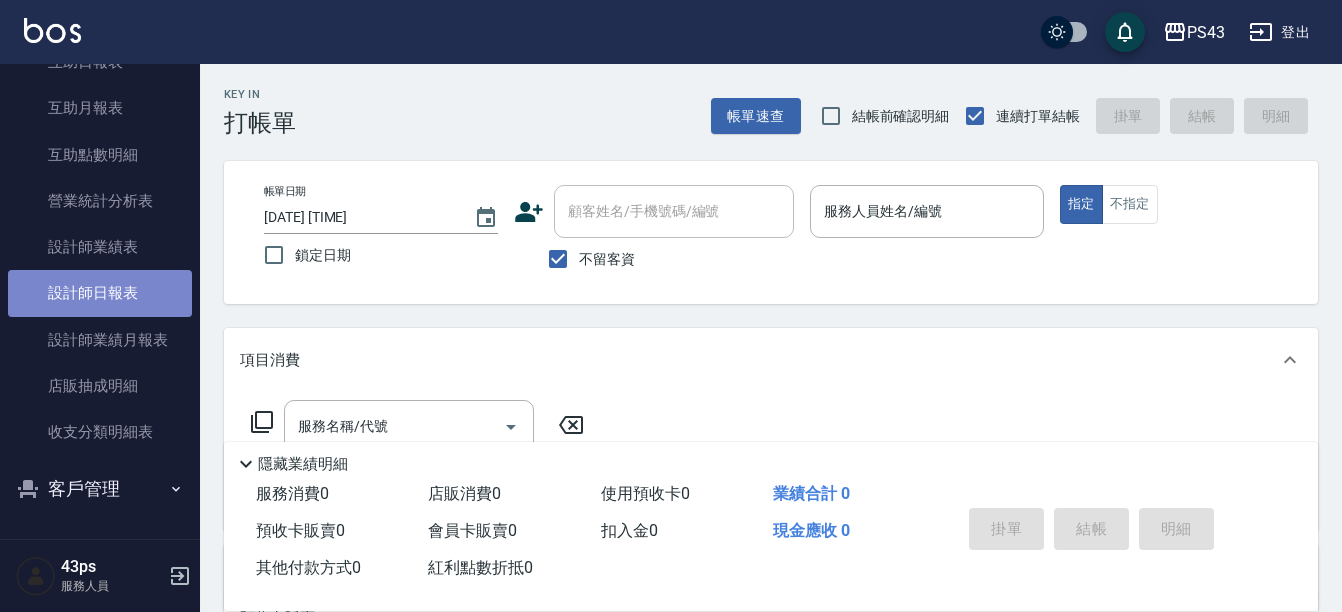 click on "設計師日報表" at bounding box center (100, 293) 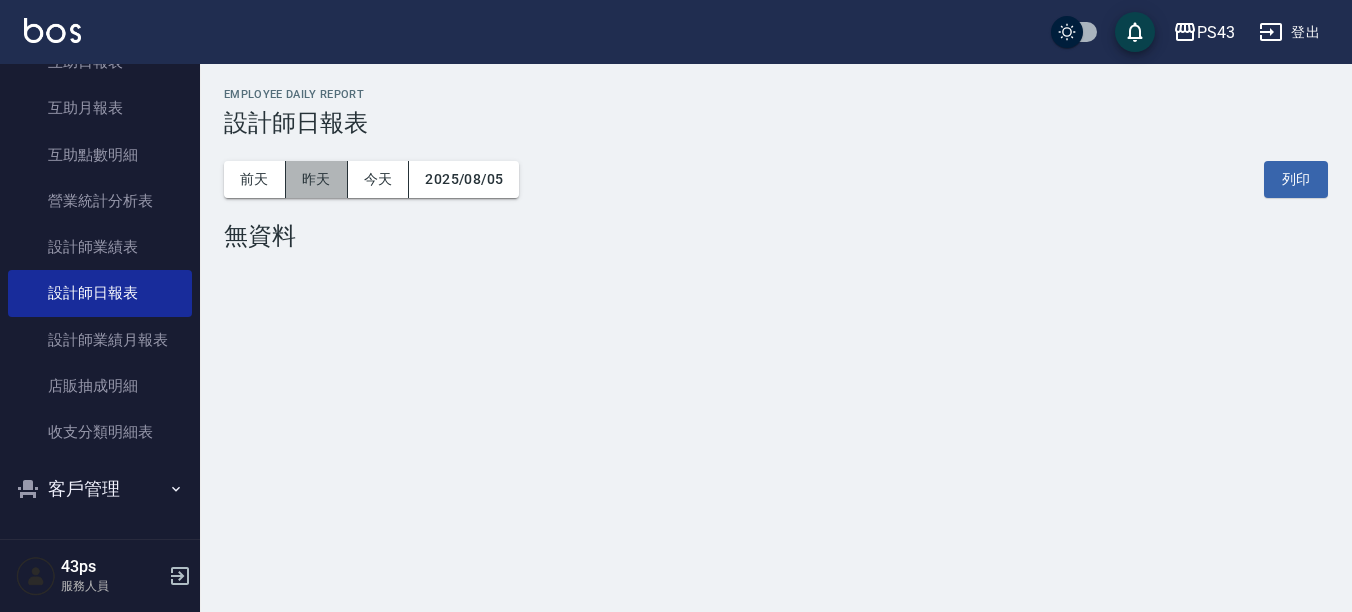 click on "昨天" at bounding box center [317, 179] 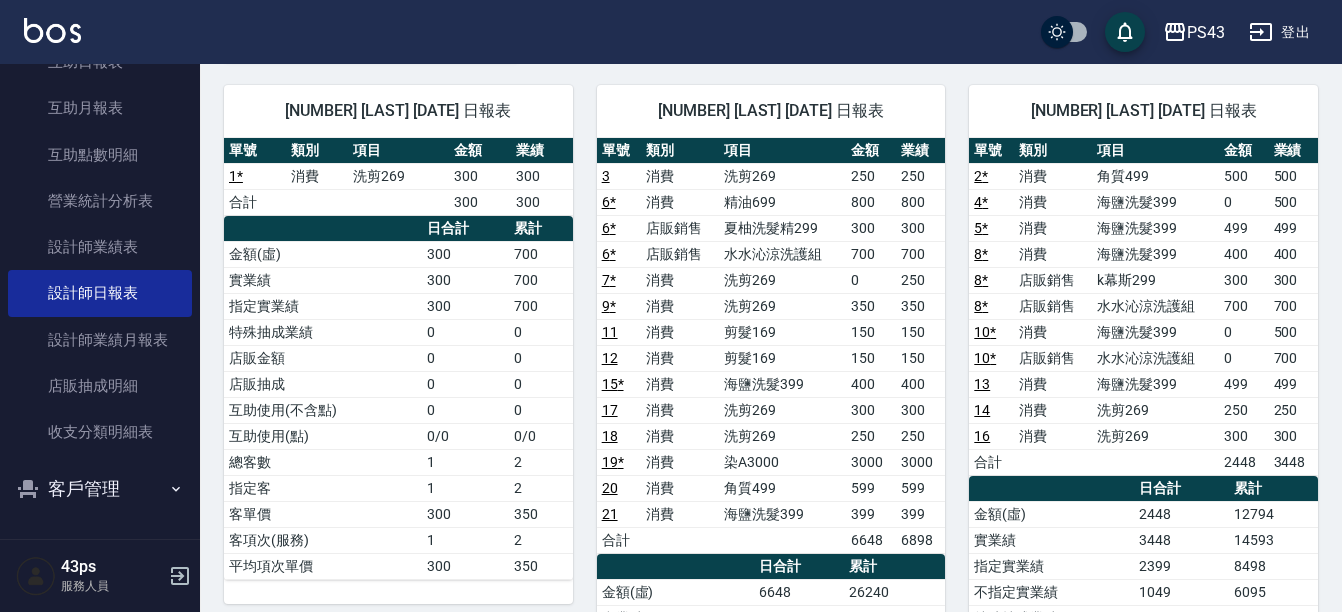 scroll, scrollTop: 0, scrollLeft: 0, axis: both 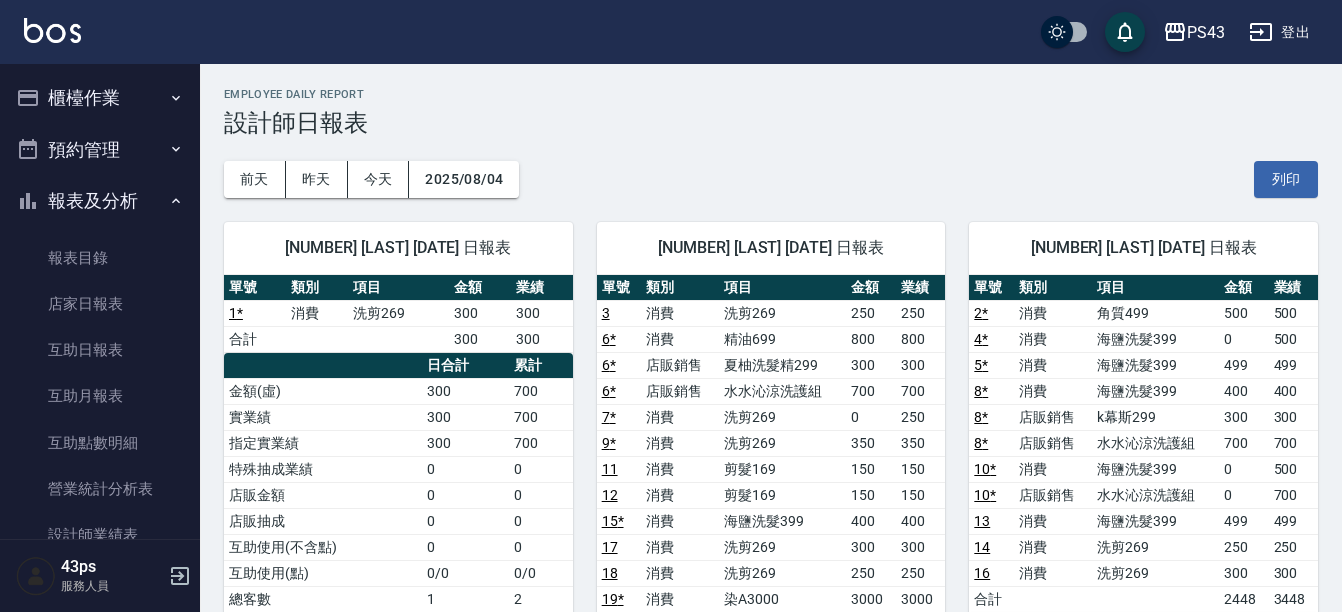 click on "櫃檯作業" at bounding box center (100, 98) 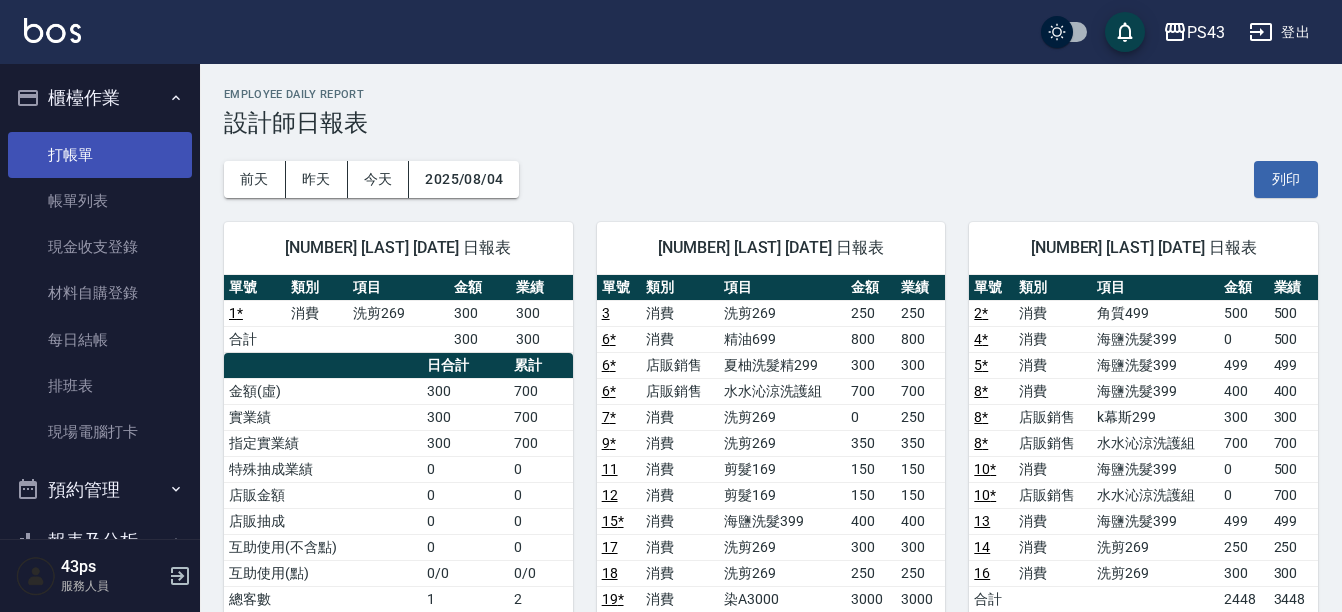 click on "打帳單" at bounding box center (100, 155) 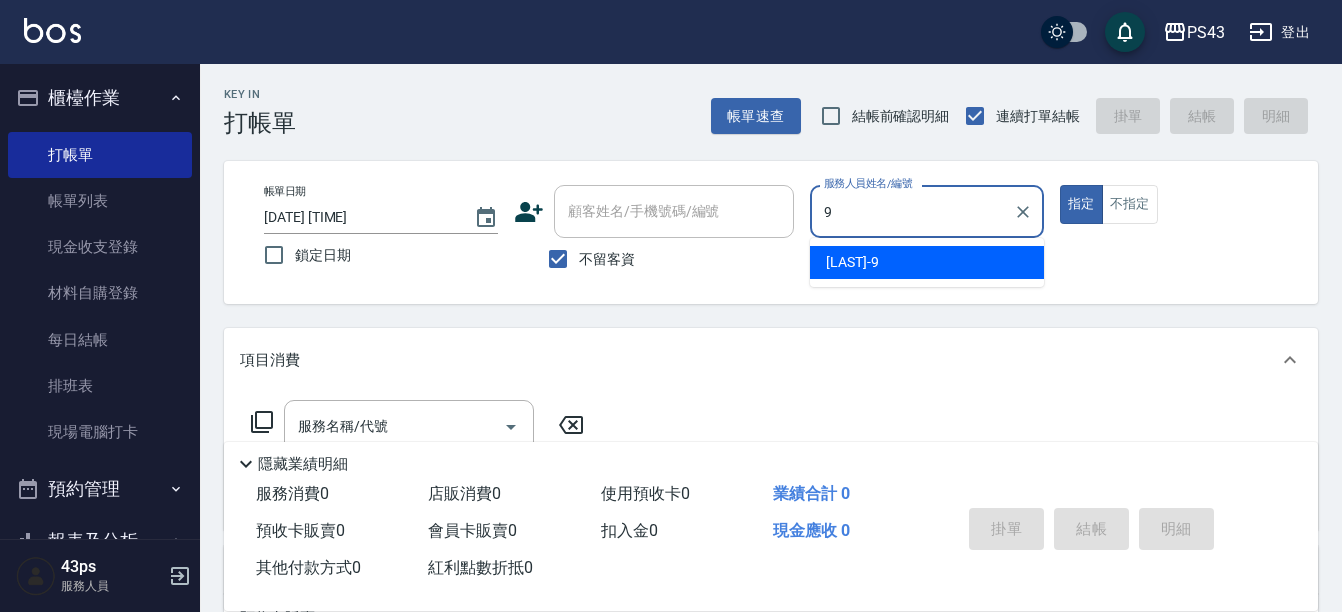 type on "[LAST]-[NUMBER]" 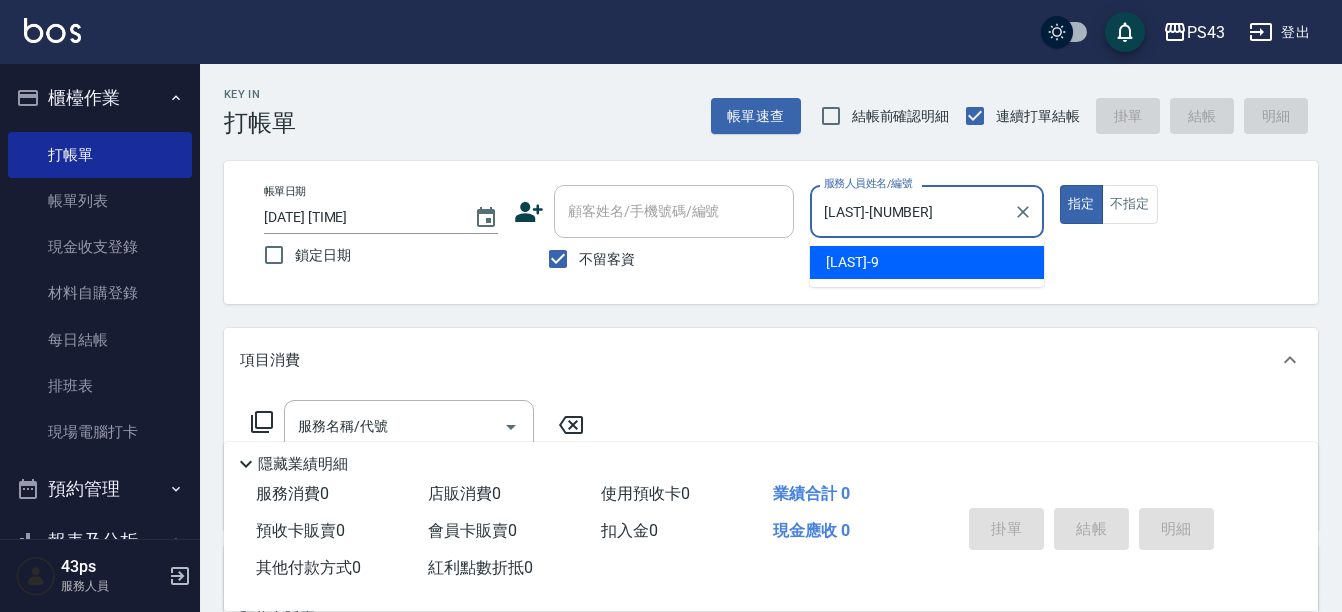 type on "true" 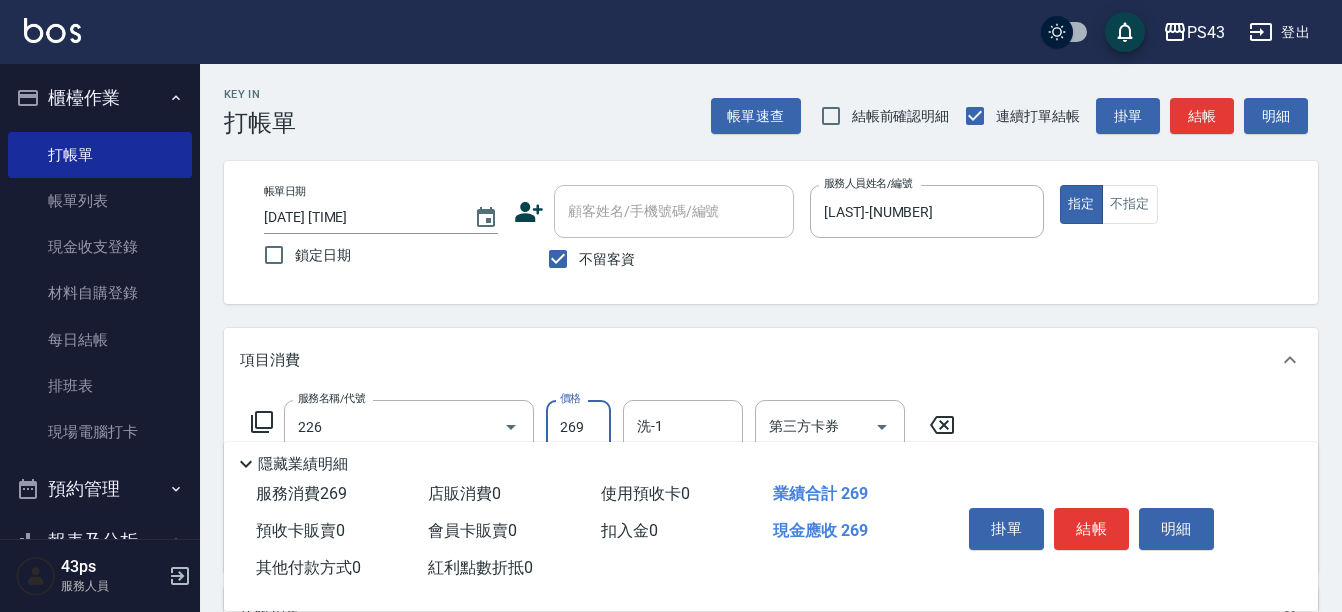 type on "洗剪269(226)" 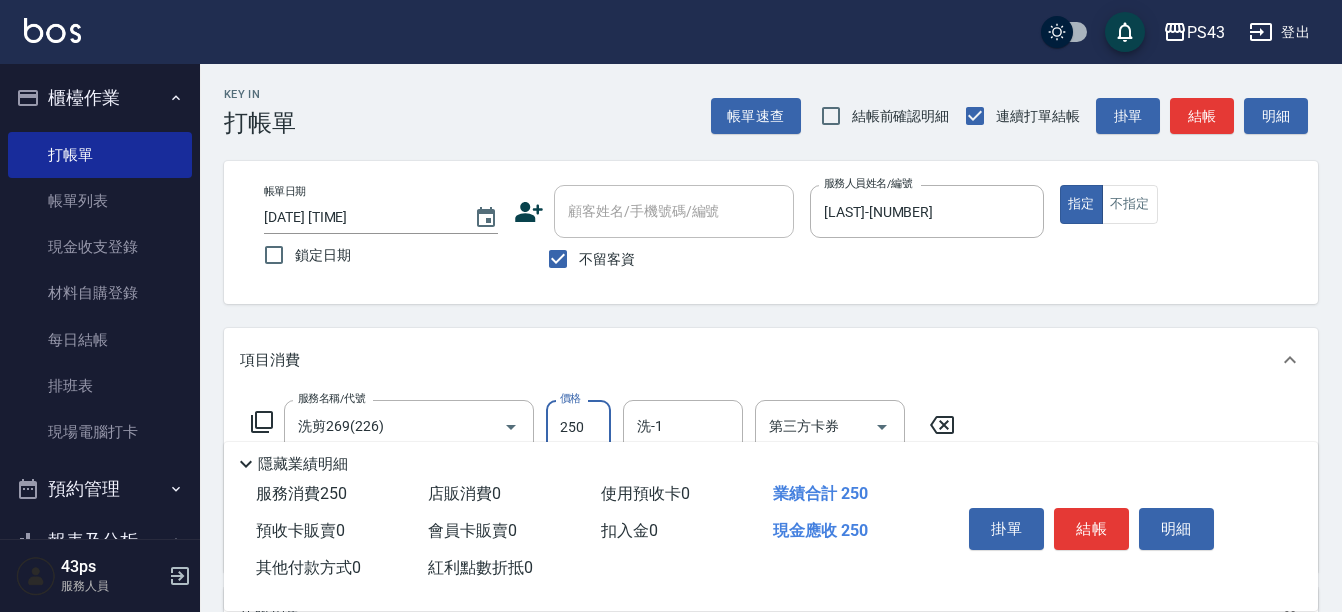 type on "250" 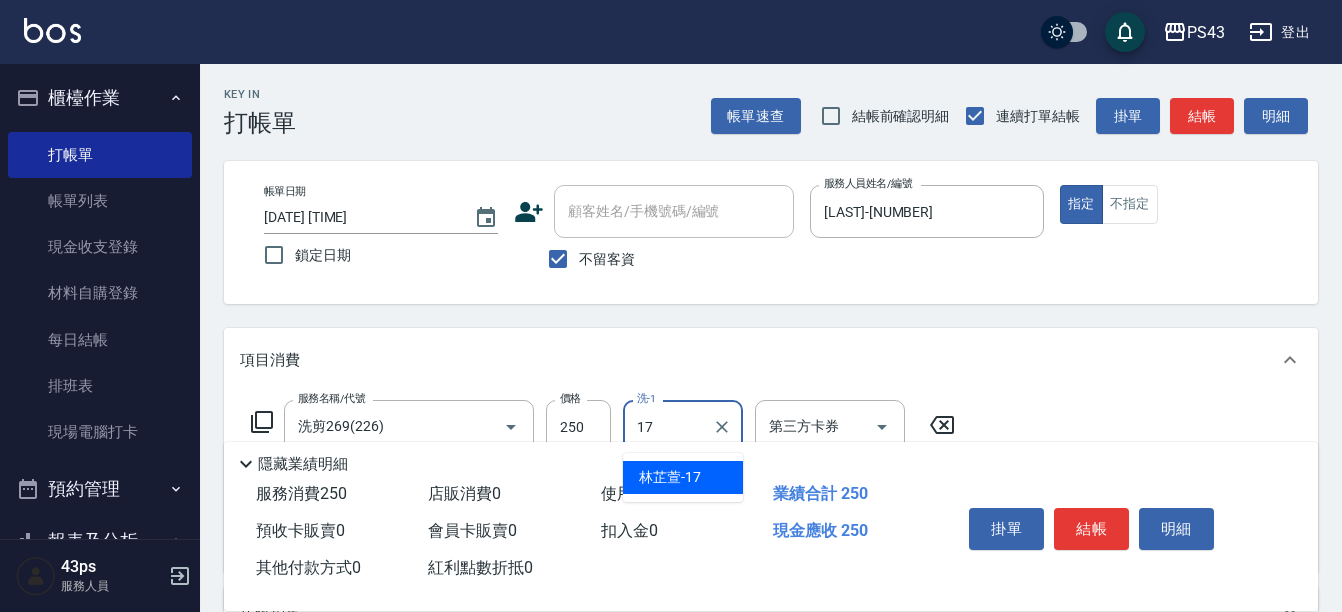 type on "[LAST]-[NUMBER]" 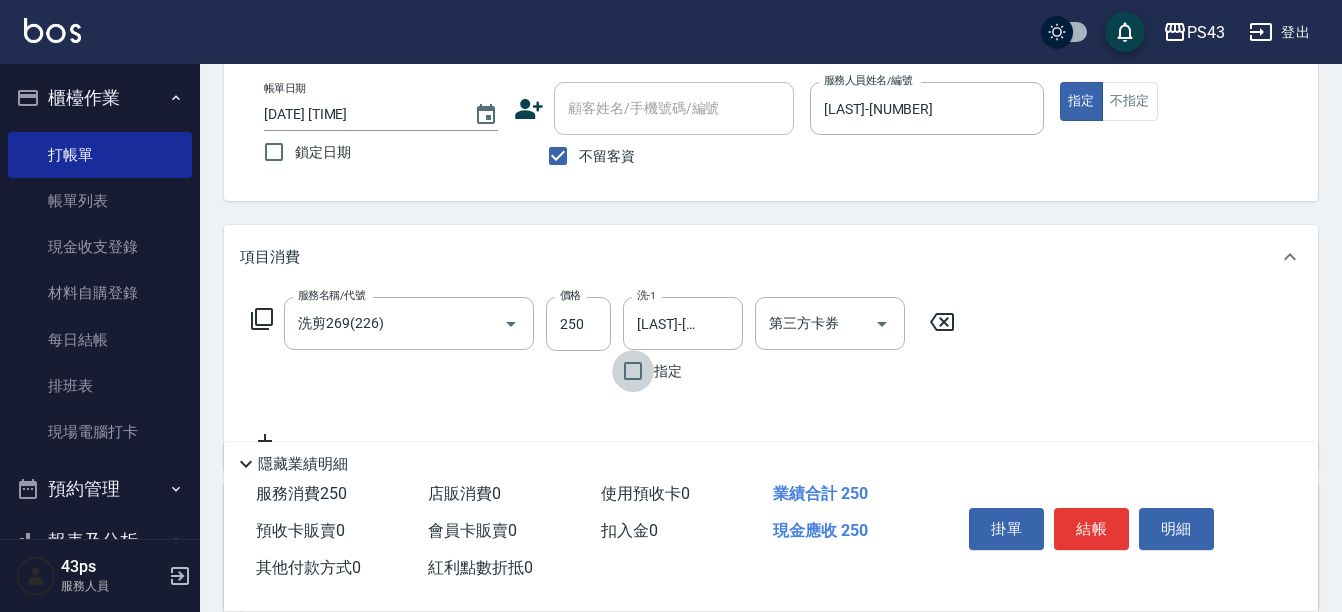 scroll, scrollTop: 200, scrollLeft: 0, axis: vertical 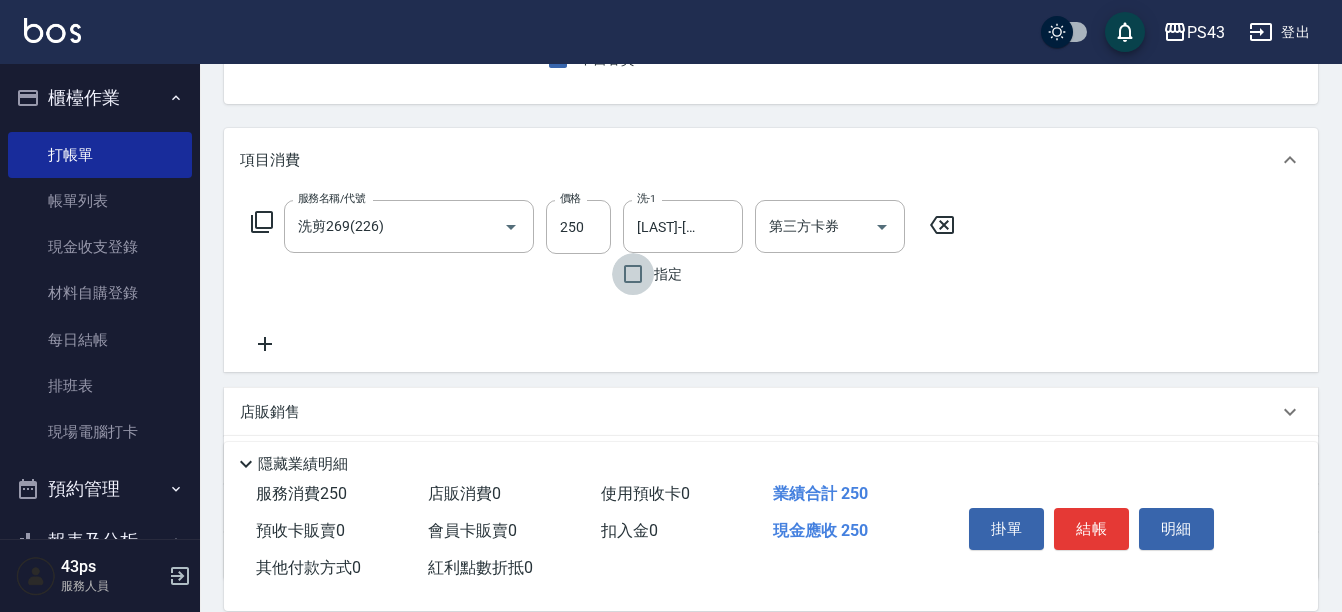 click on "店販銷售" at bounding box center [759, 412] 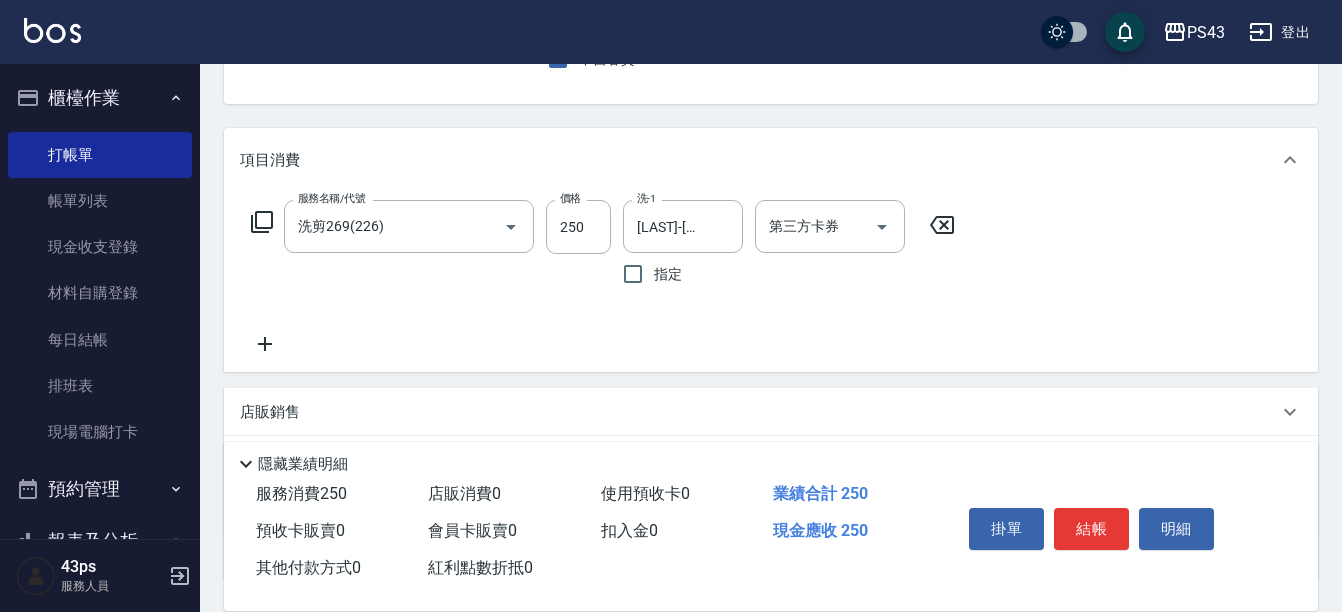 scroll, scrollTop: 35, scrollLeft: 0, axis: vertical 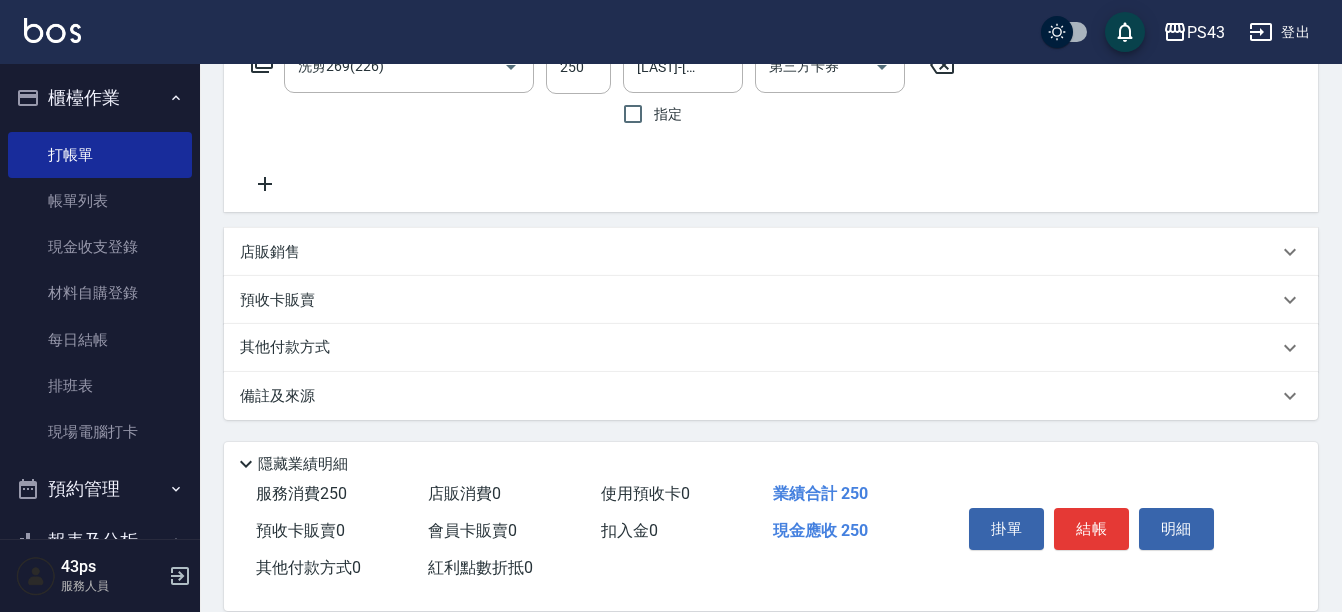 click on "店販銷售" at bounding box center (771, 252) 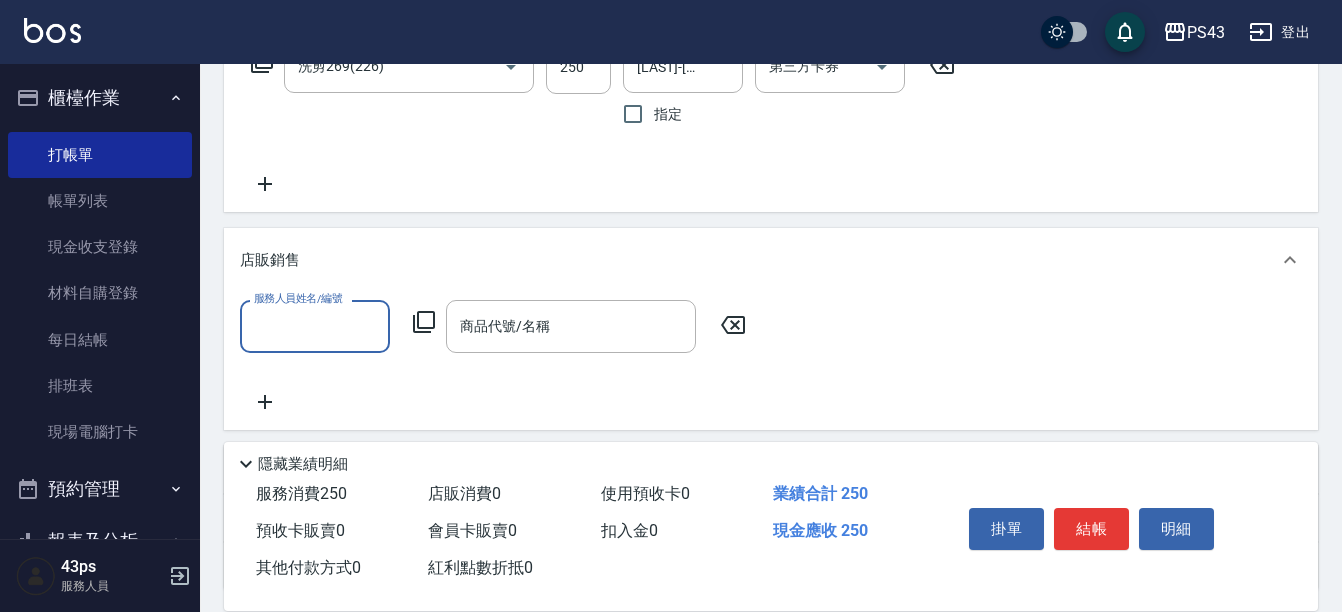 scroll, scrollTop: 0, scrollLeft: 0, axis: both 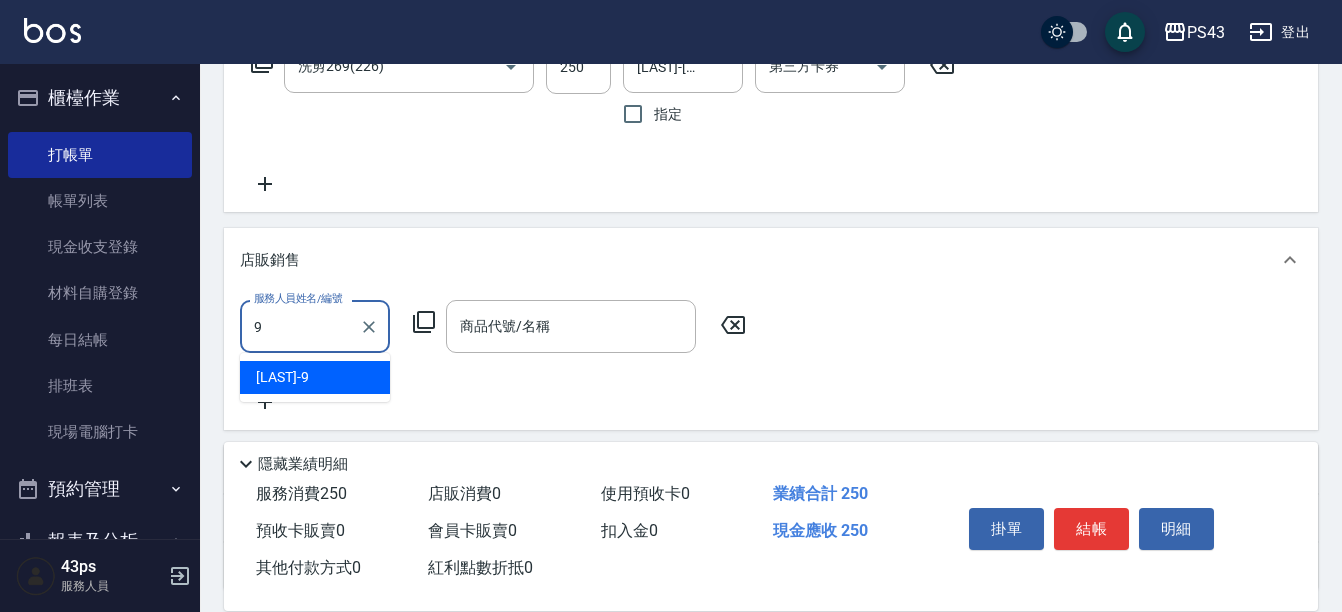 type on "[LAST]-[NUMBER]" 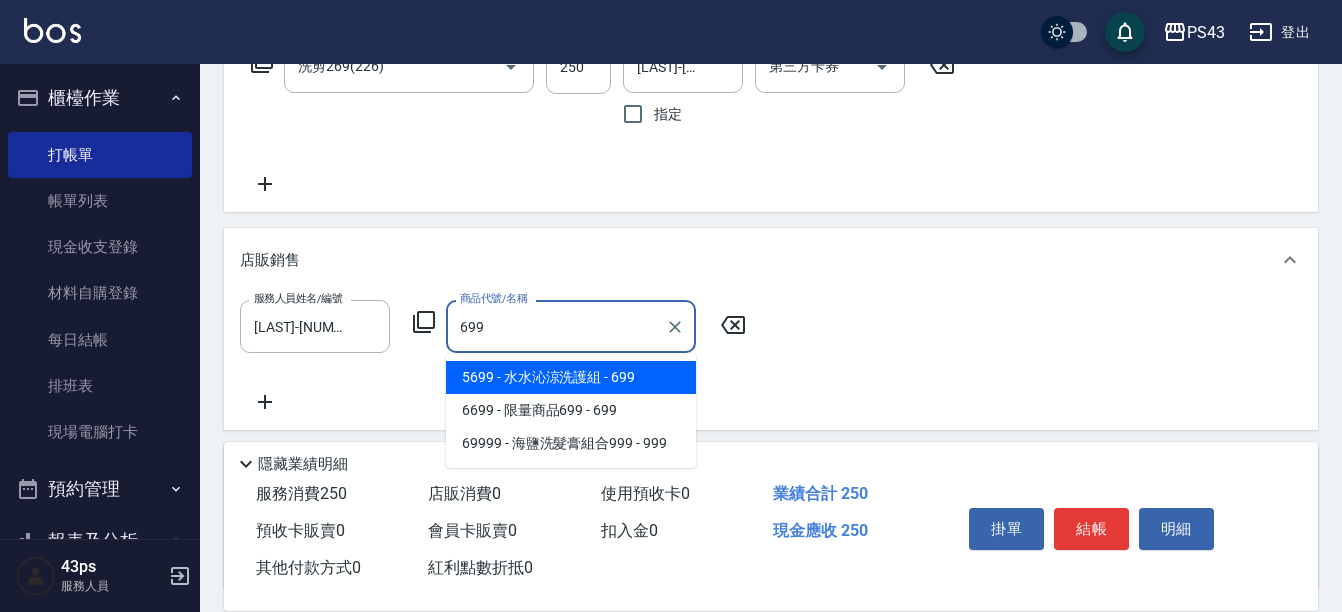 type on "水水沁涼洗護組" 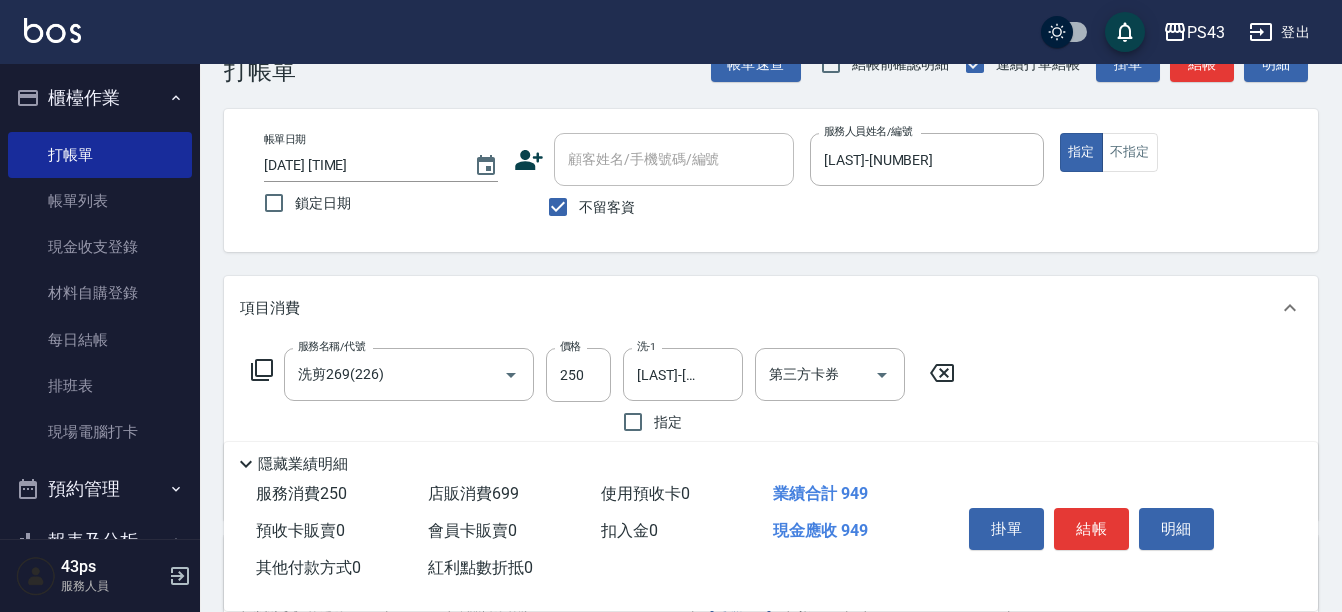 scroll, scrollTop: 100, scrollLeft: 0, axis: vertical 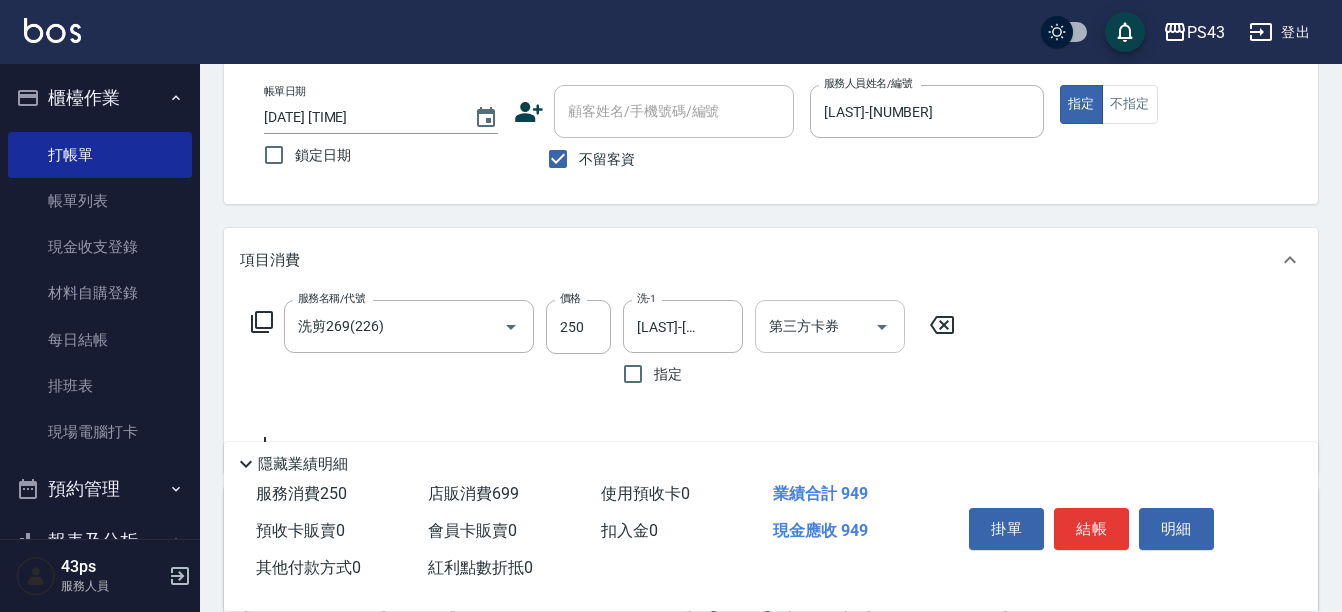 click on "第三方卡券 第三方卡券" at bounding box center (830, 326) 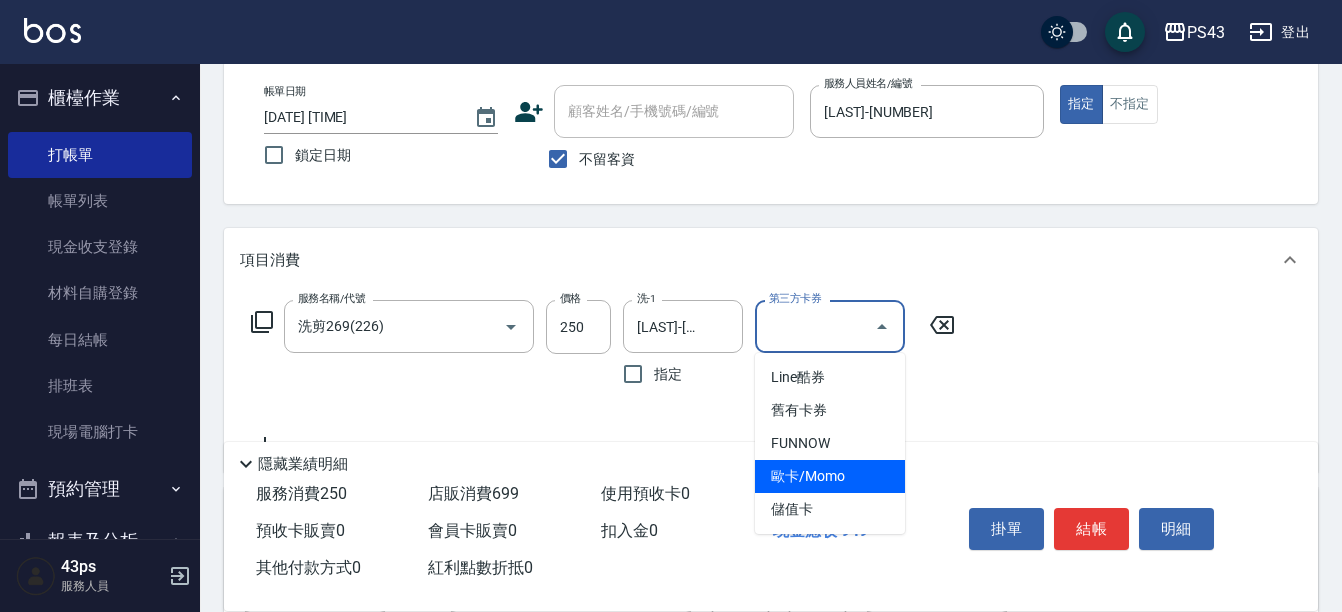 click on "儲值卡" at bounding box center [830, 509] 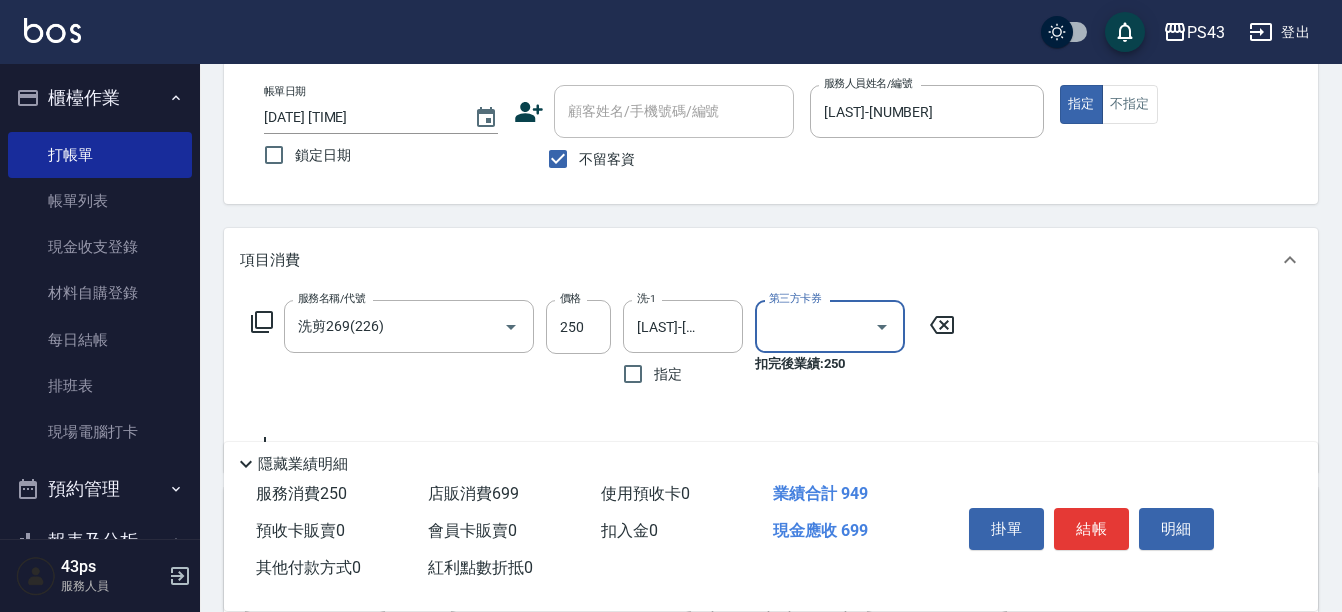 type on "儲值卡" 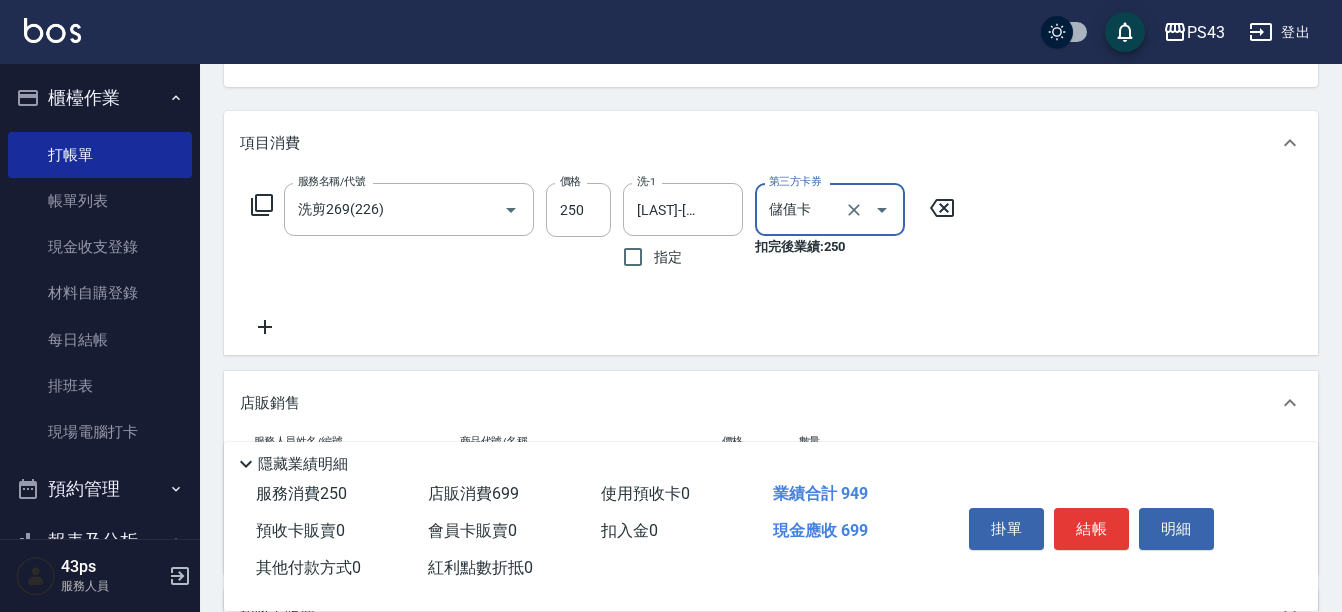 scroll, scrollTop: 400, scrollLeft: 0, axis: vertical 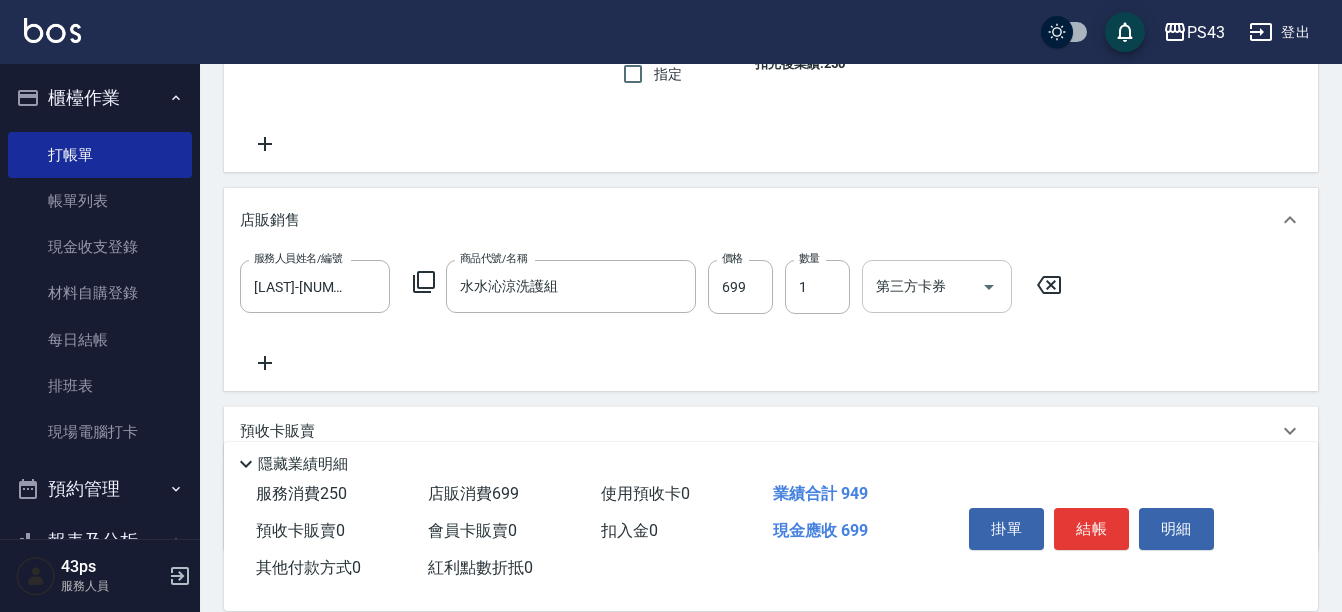 click on "第三方卡券" at bounding box center [937, 286] 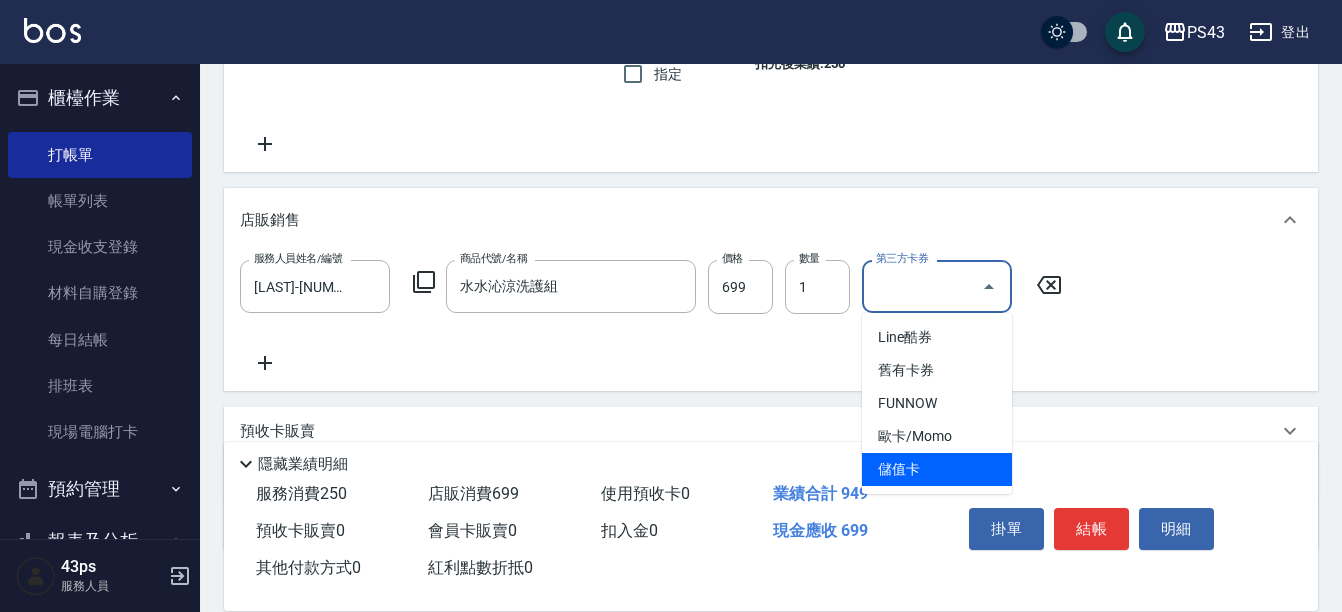 click on "儲值卡" at bounding box center (937, 469) 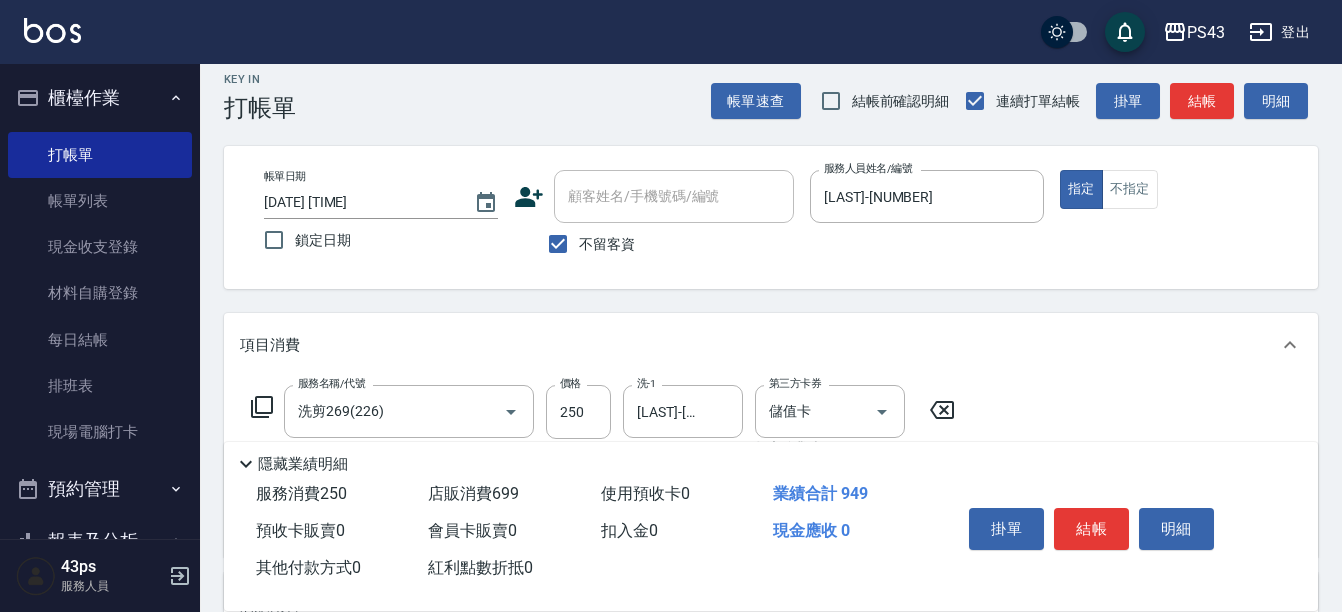 scroll, scrollTop: 0, scrollLeft: 0, axis: both 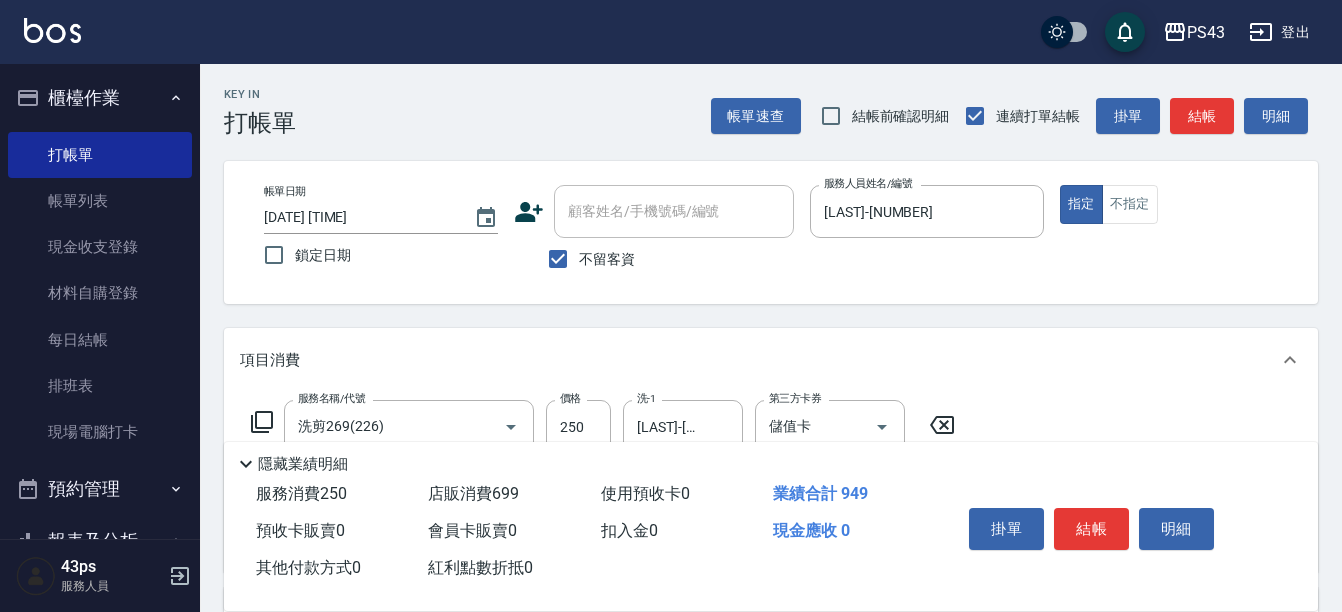 click on "掛單 結帳 明細" at bounding box center (1091, 531) 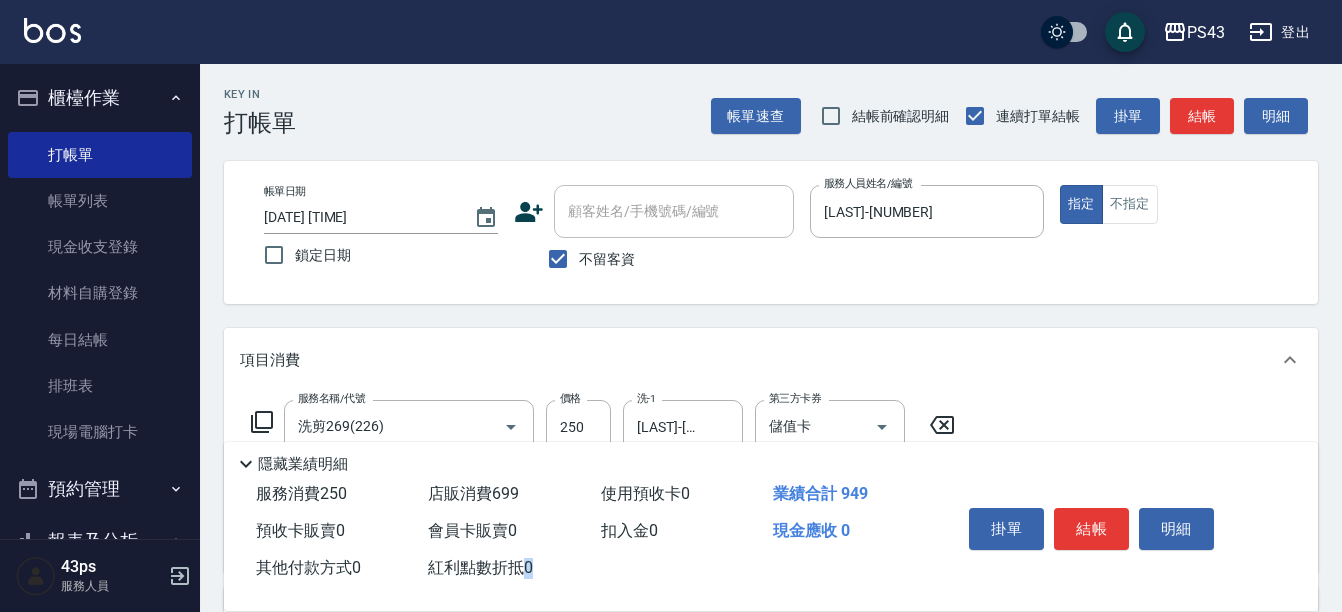 click on "掛單 結帳 明細" at bounding box center [1091, 531] 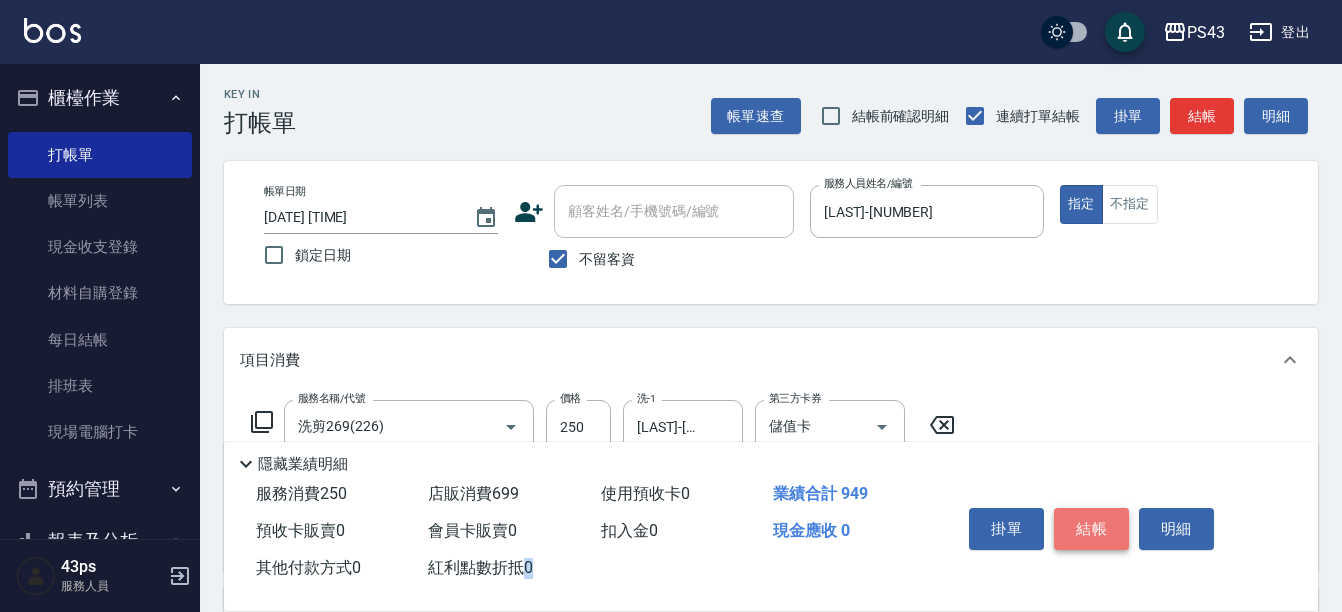 click on "結帳" at bounding box center [1091, 529] 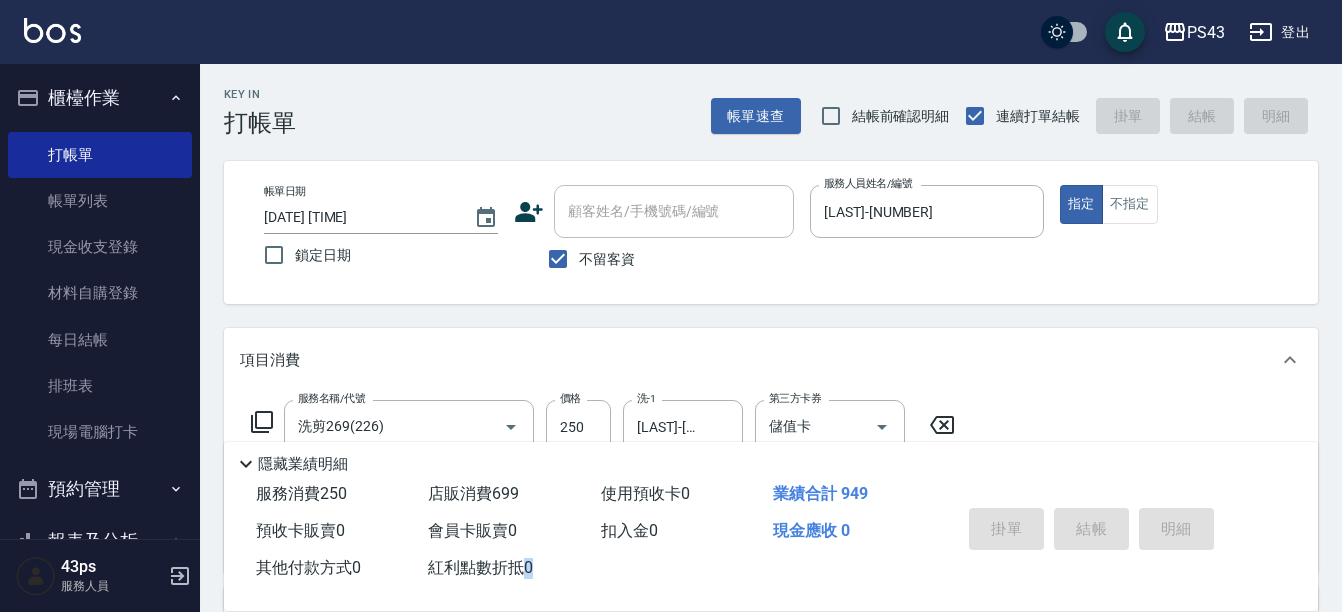 type on "2025/08/05 17:51" 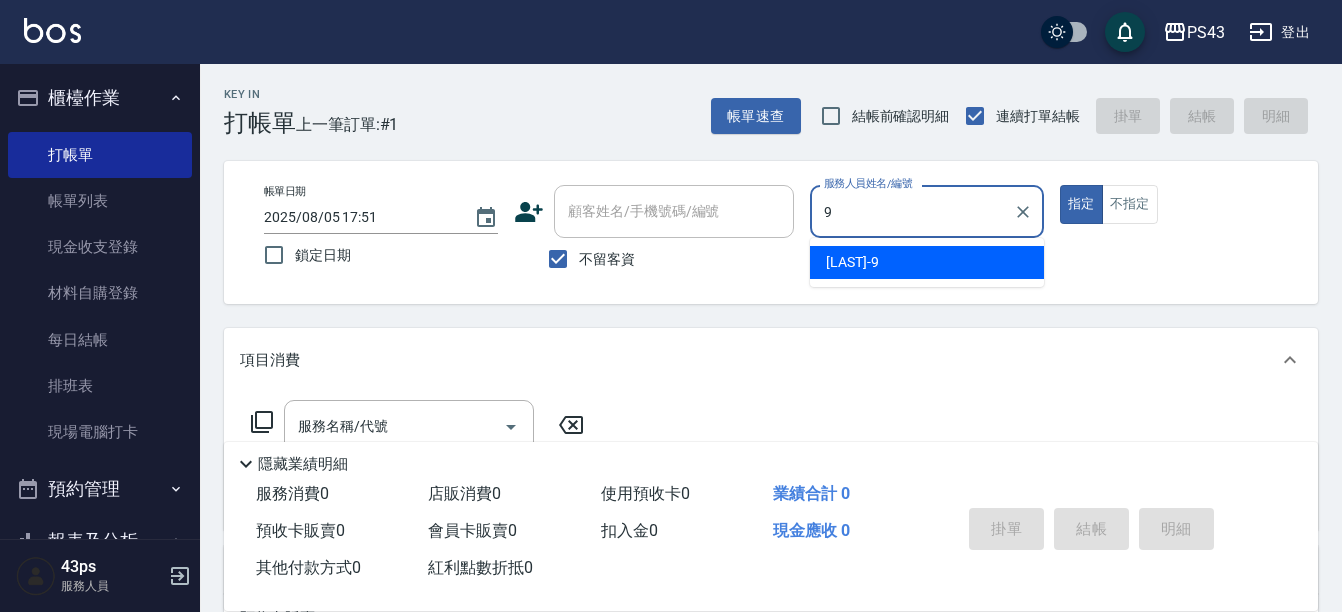type on "[LAST]-[NUMBER]" 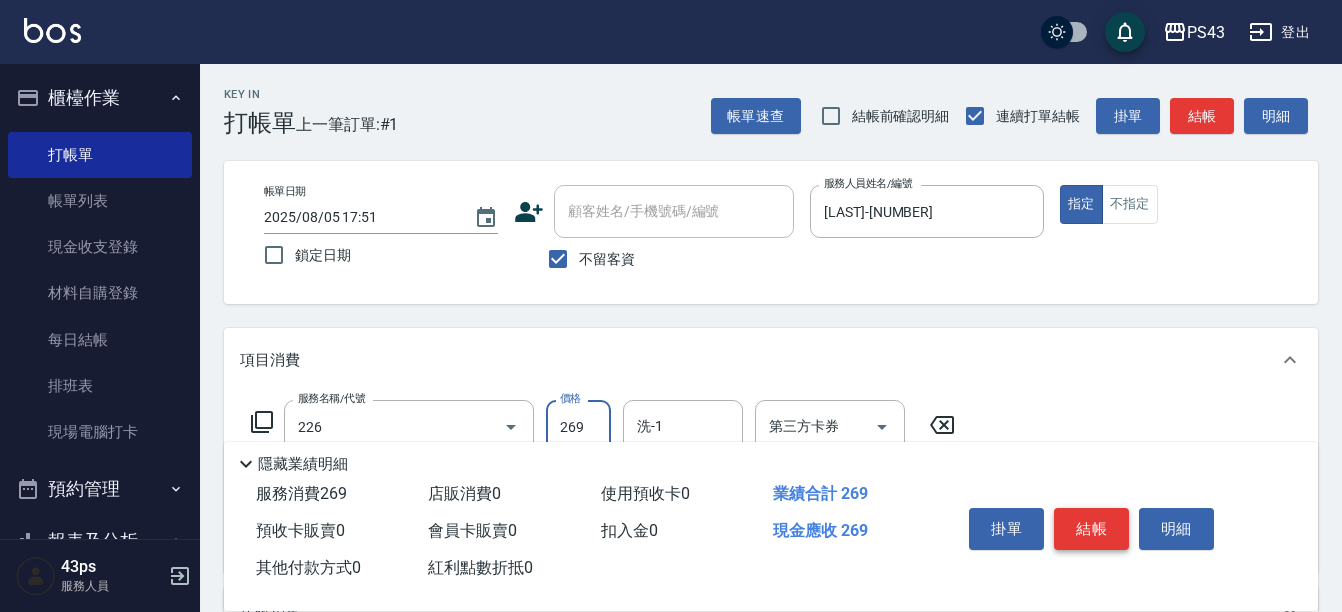 type on "洗剪269(226)" 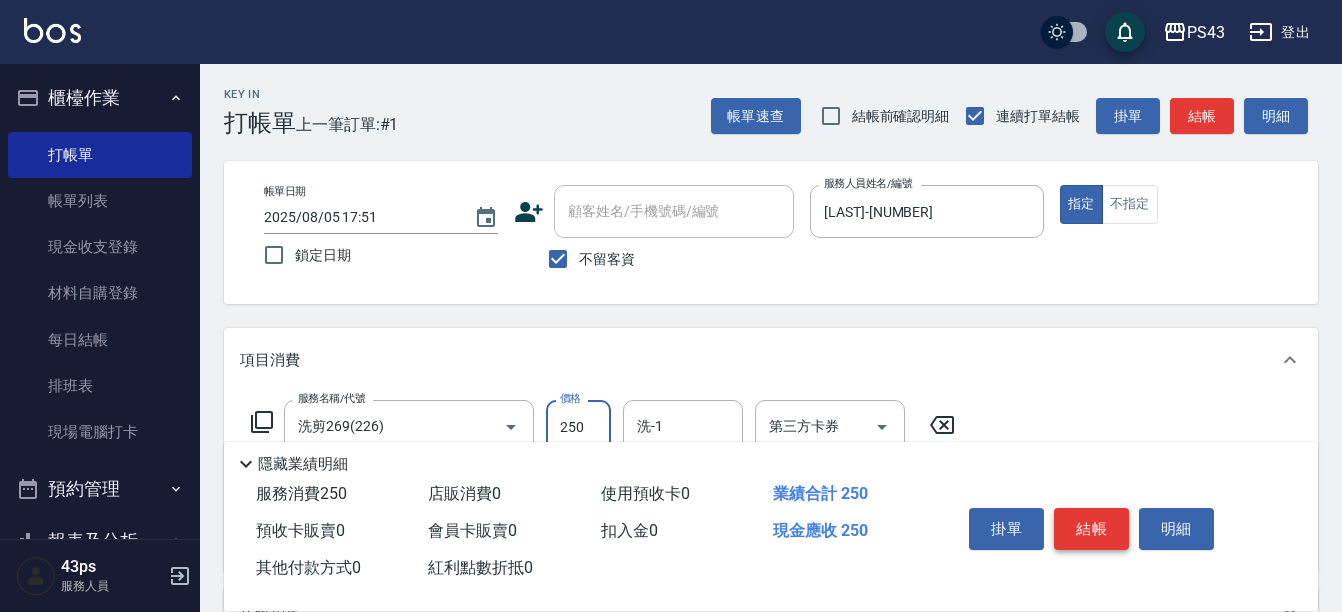 type on "250" 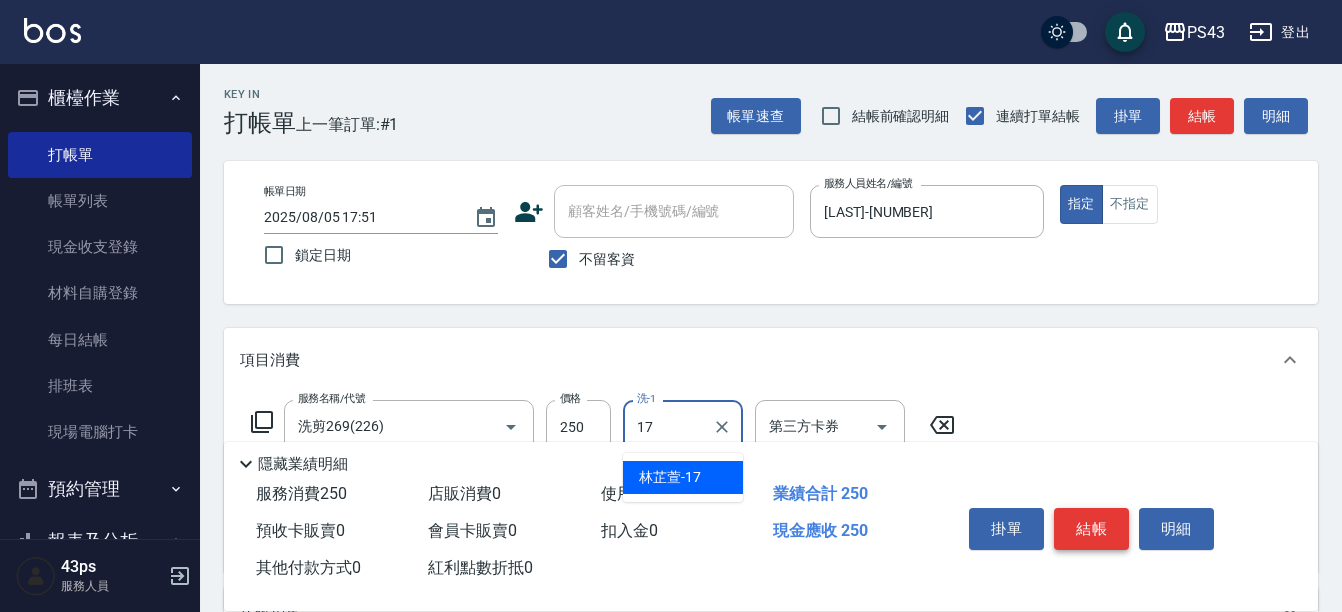 type on "[LAST]-[NUMBER]" 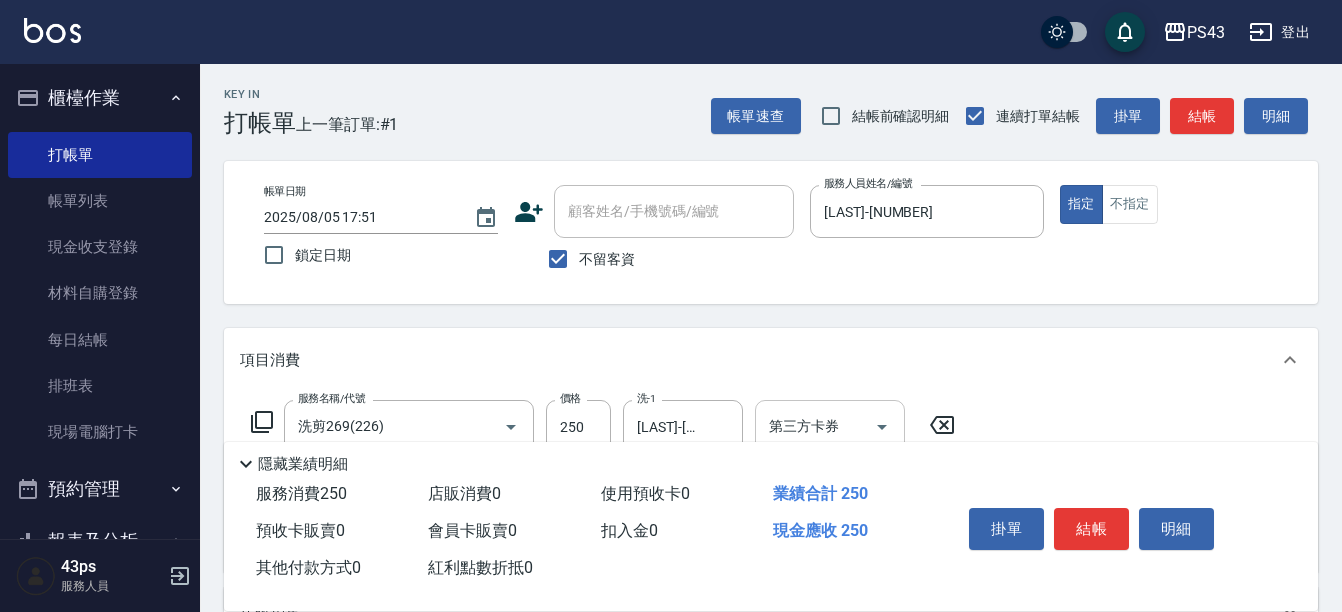 click on "第三方卡券" at bounding box center (815, 426) 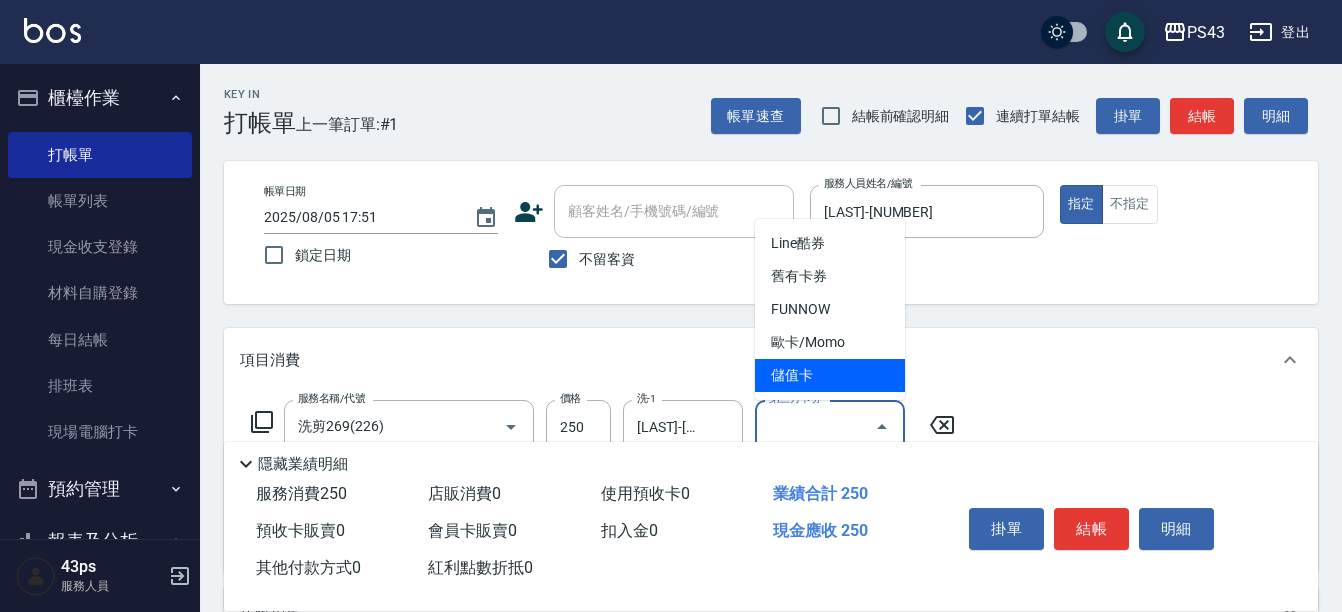click on "儲值卡" at bounding box center [830, 375] 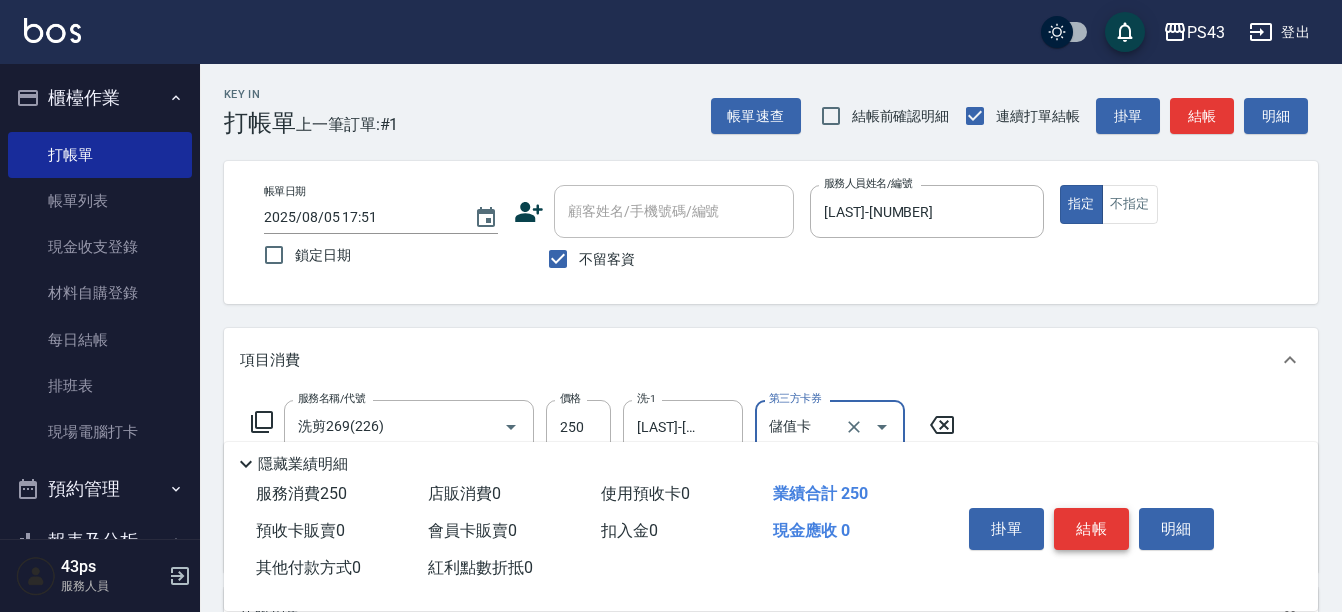 click on "結帳" at bounding box center (1091, 529) 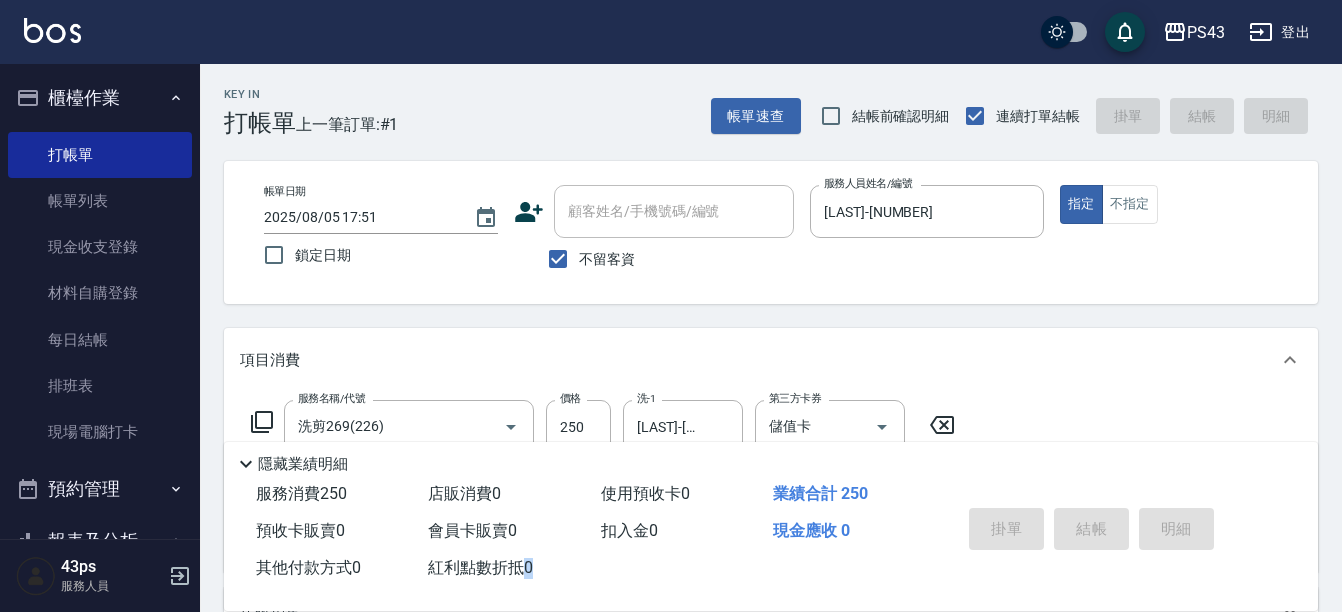 click on "掛單 結帳 明細" at bounding box center (1091, 531) 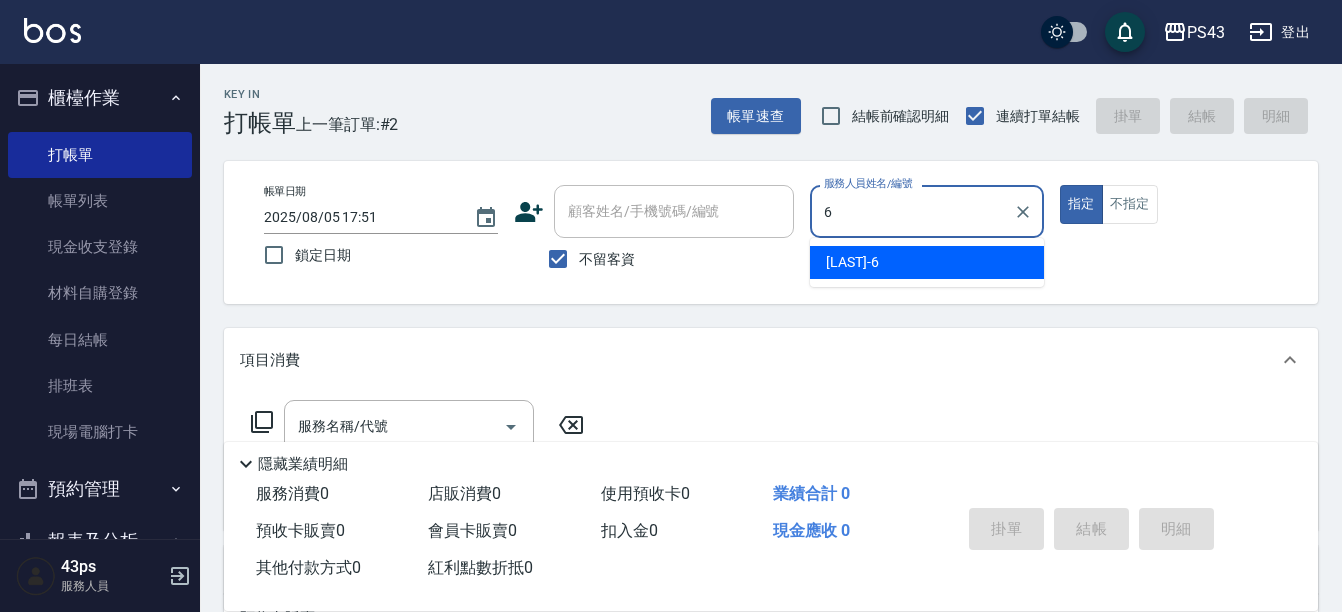 type on "[LAST]-[NUMBER]" 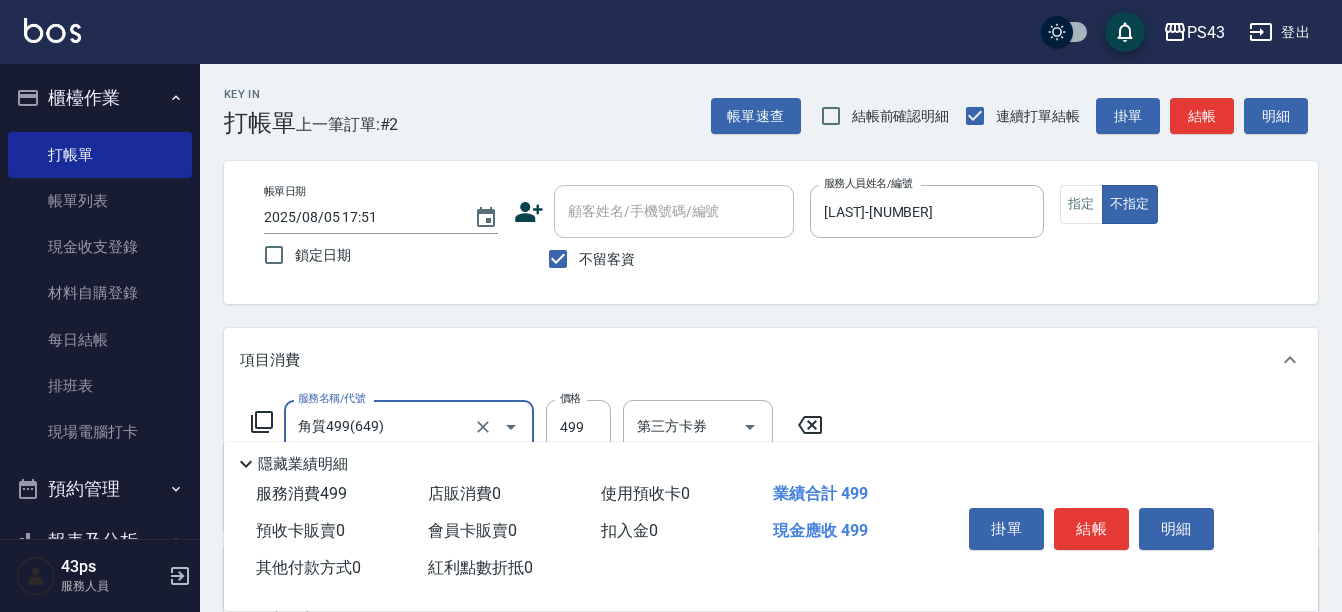 type on "角質499(649)" 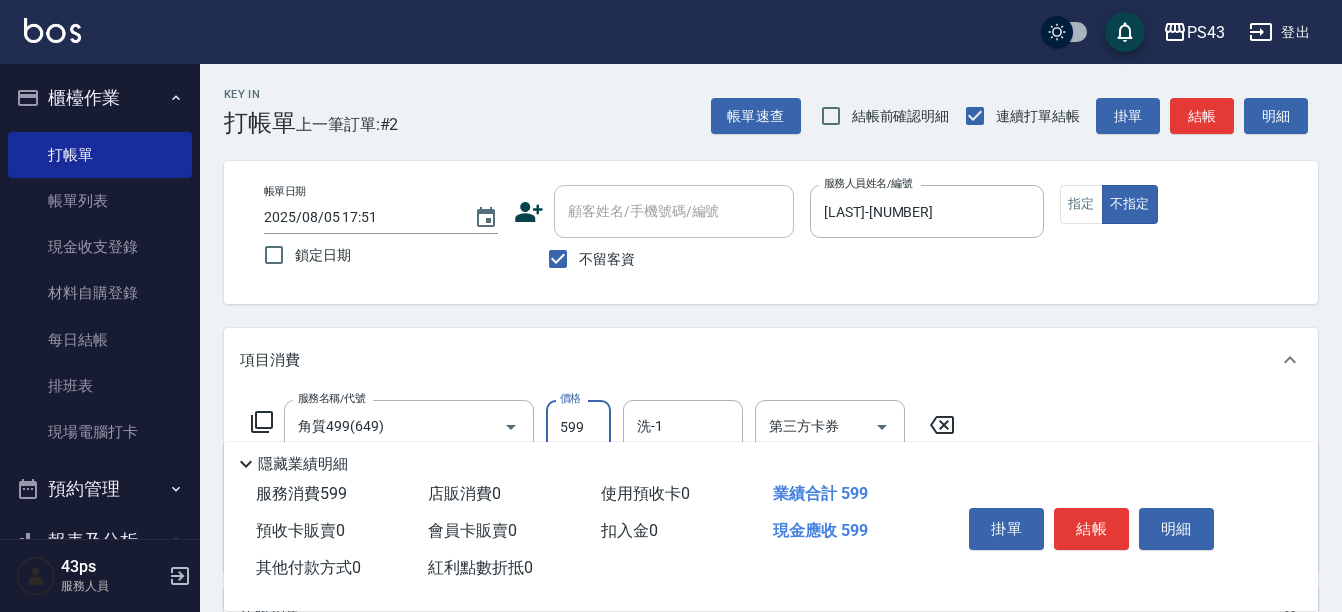 type on "599" 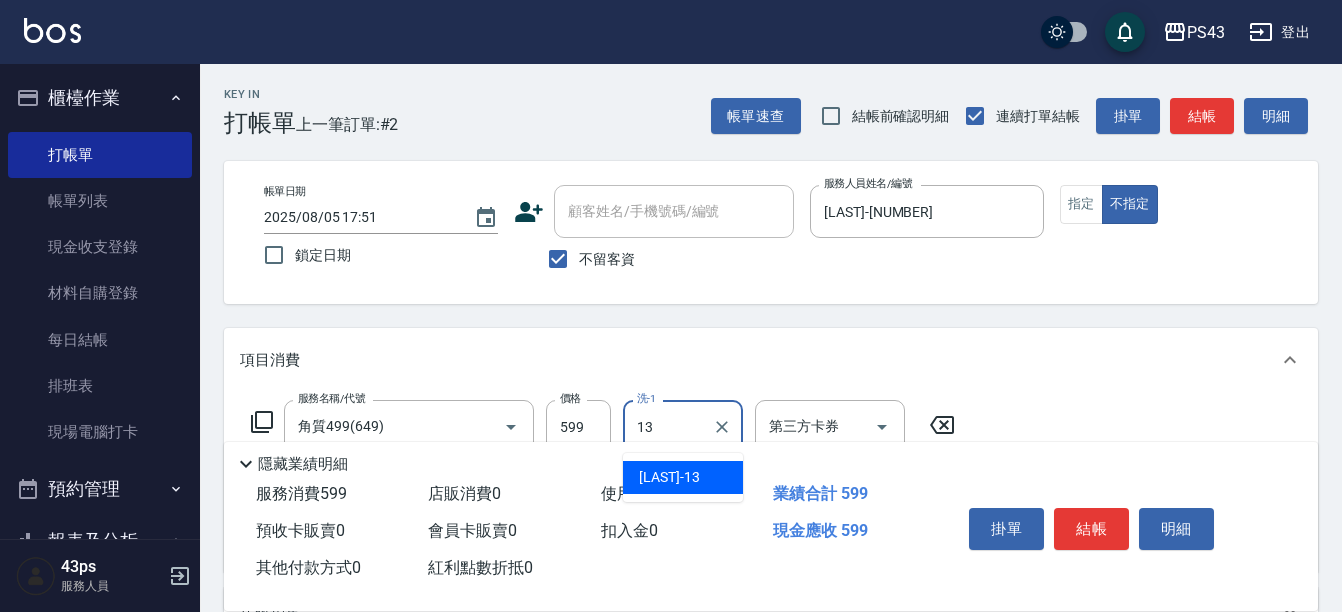 type on "[LAST]-[NUMBER]" 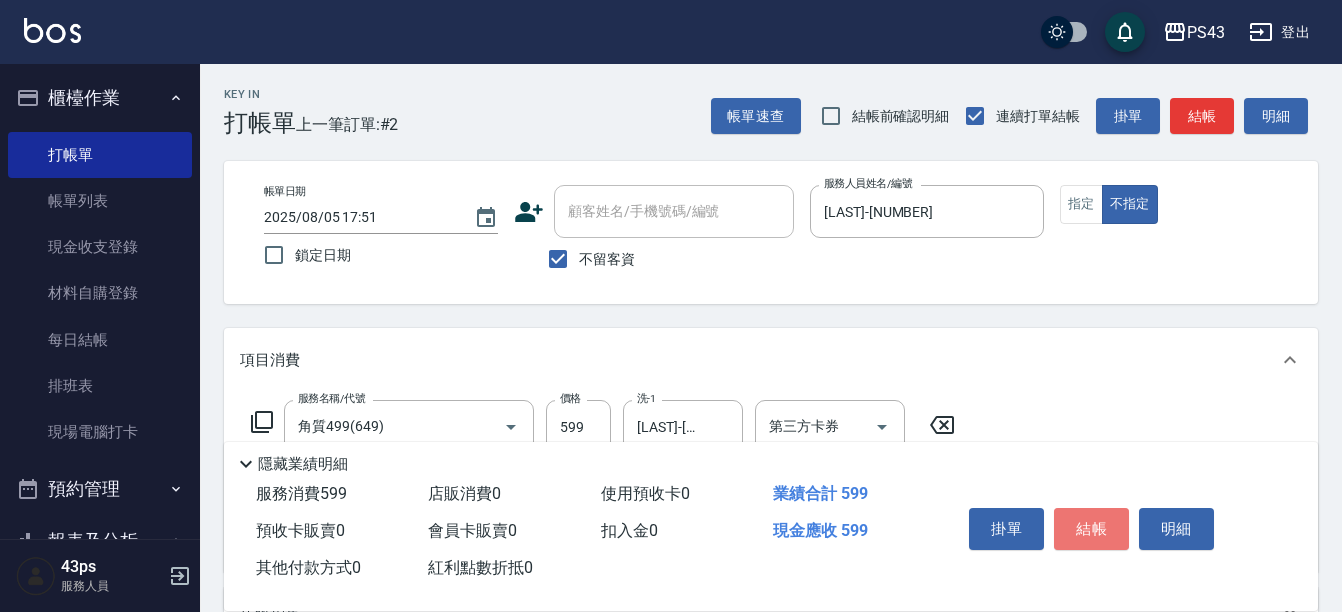 click on "結帳" at bounding box center [1091, 529] 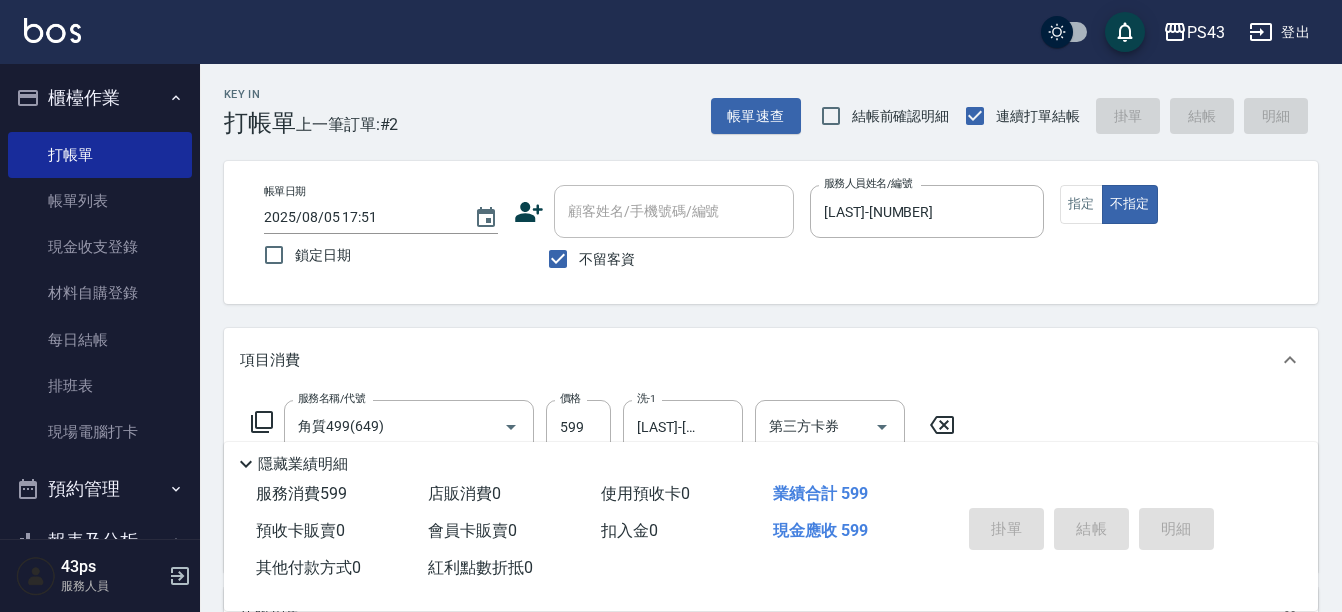 type 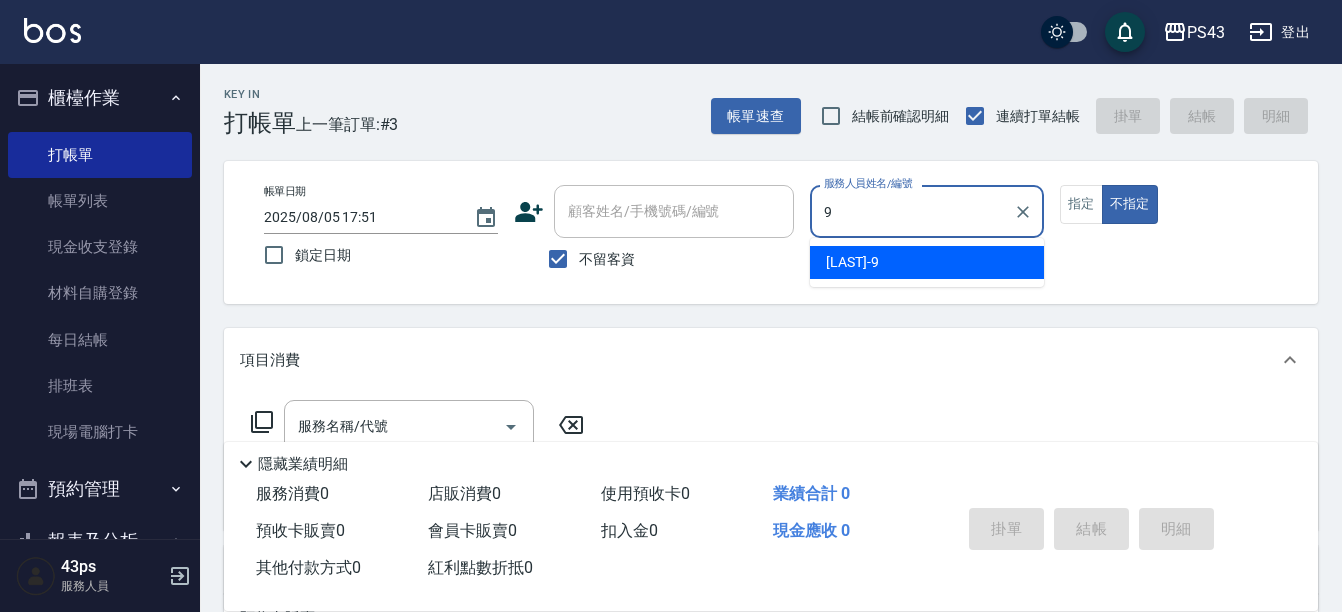 type on "[LAST]-[NUMBER]" 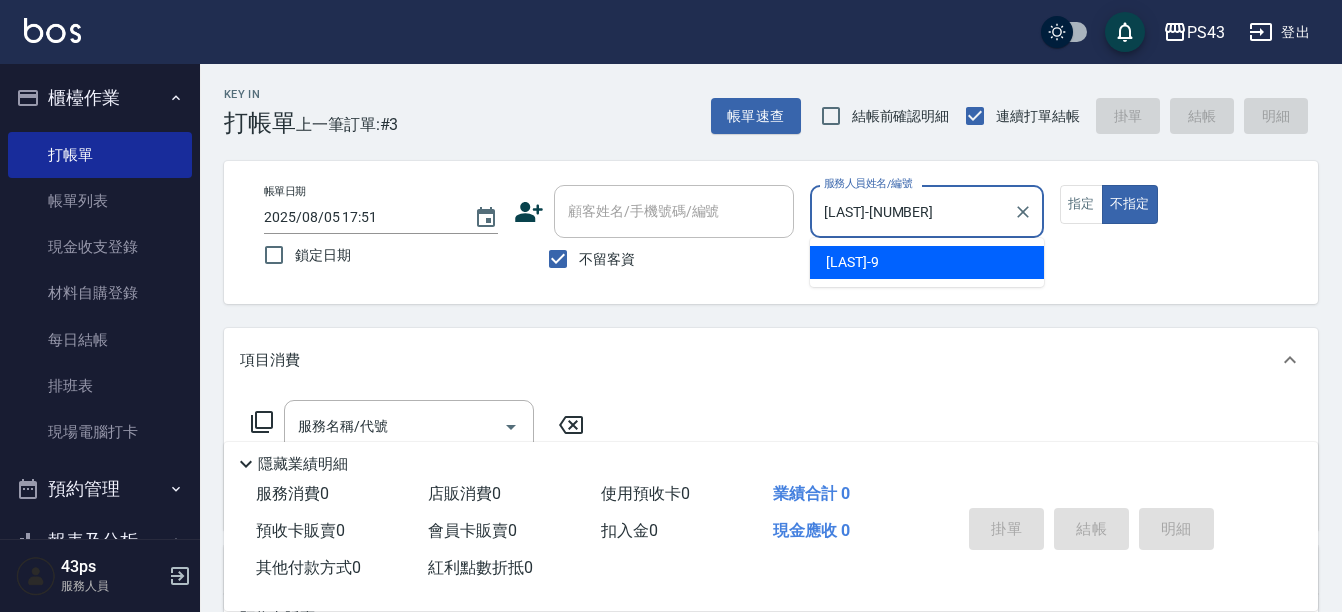 type on "false" 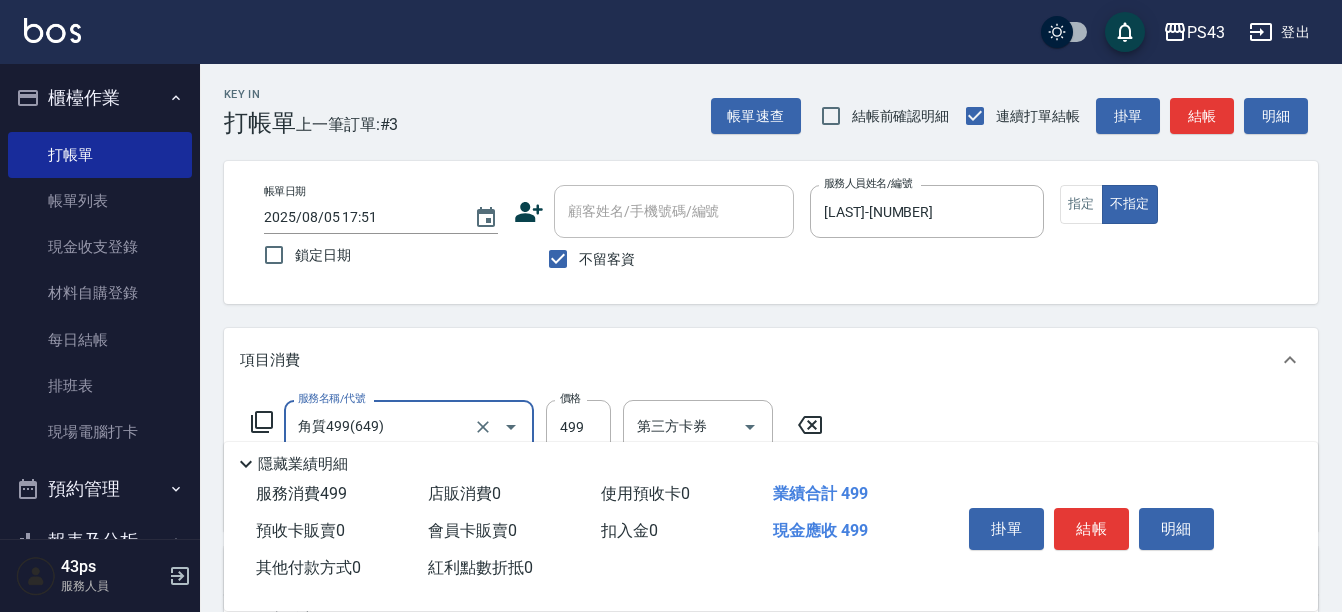 type on "角質499(649)" 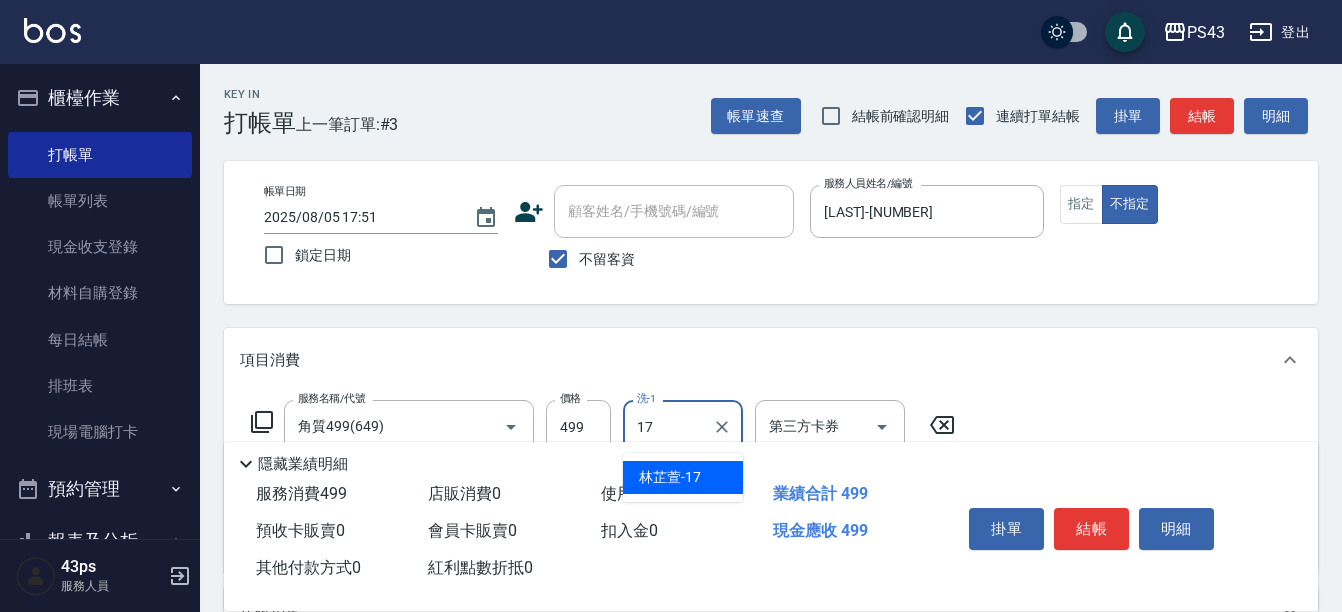 type on "[LAST]-[NUMBER]" 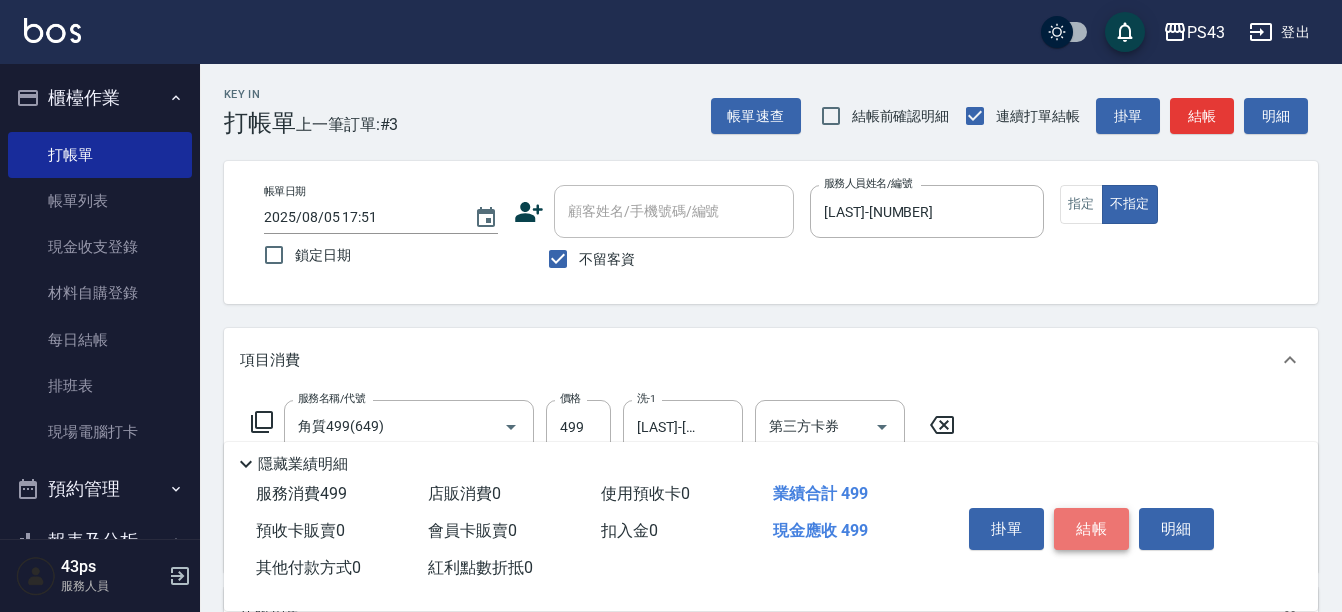 click on "結帳" at bounding box center [1091, 529] 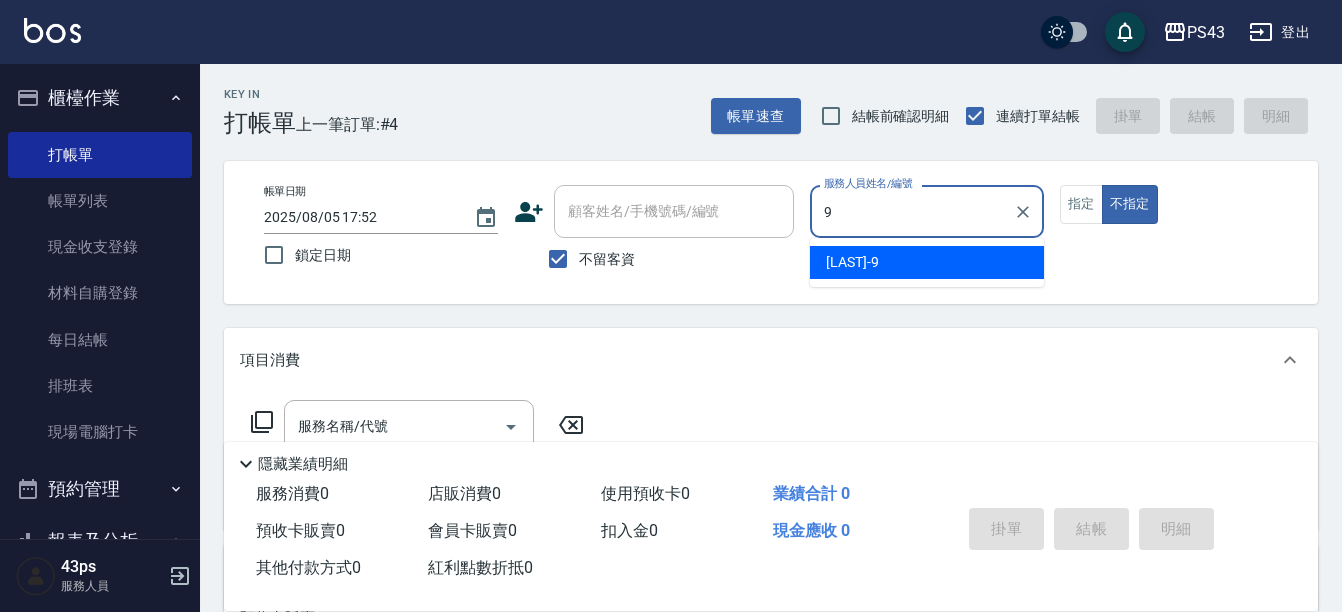 type on "[LAST]-[NUMBER]" 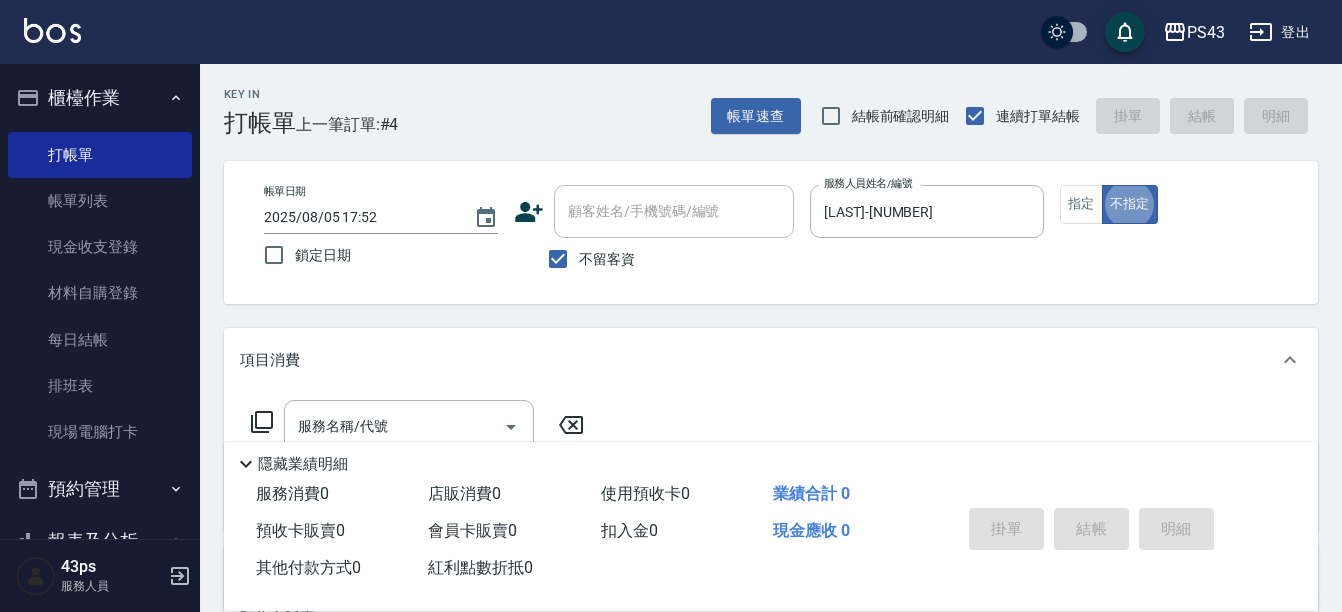 scroll, scrollTop: 40, scrollLeft: 0, axis: vertical 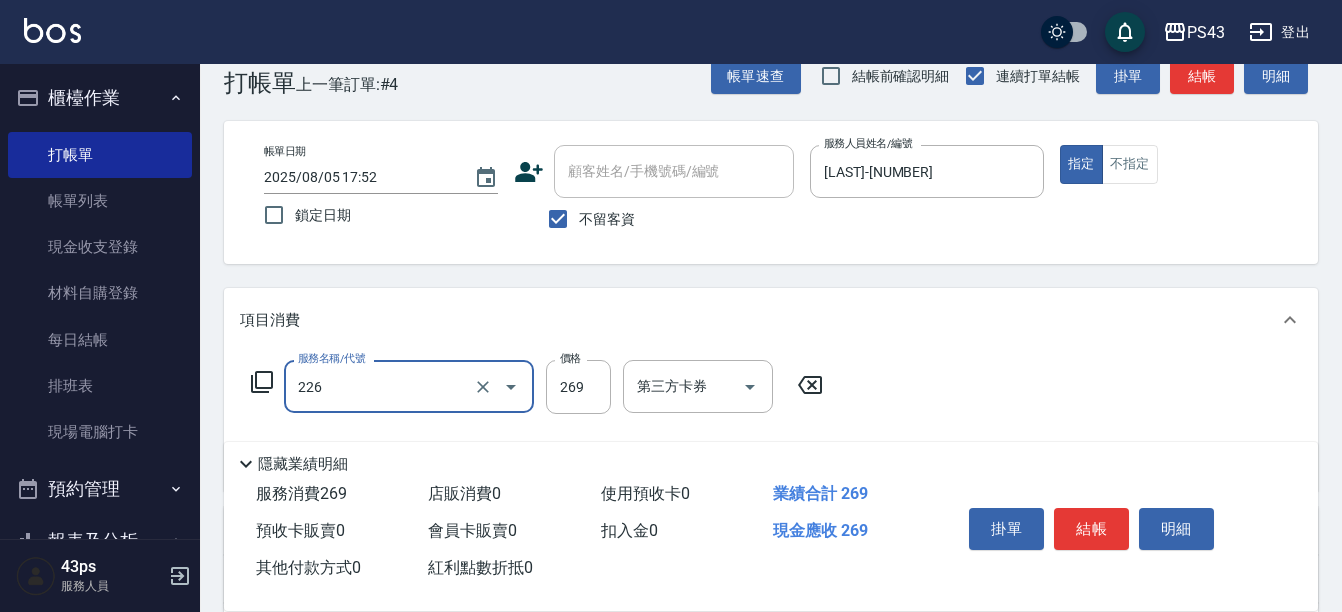 type on "洗剪269(226)" 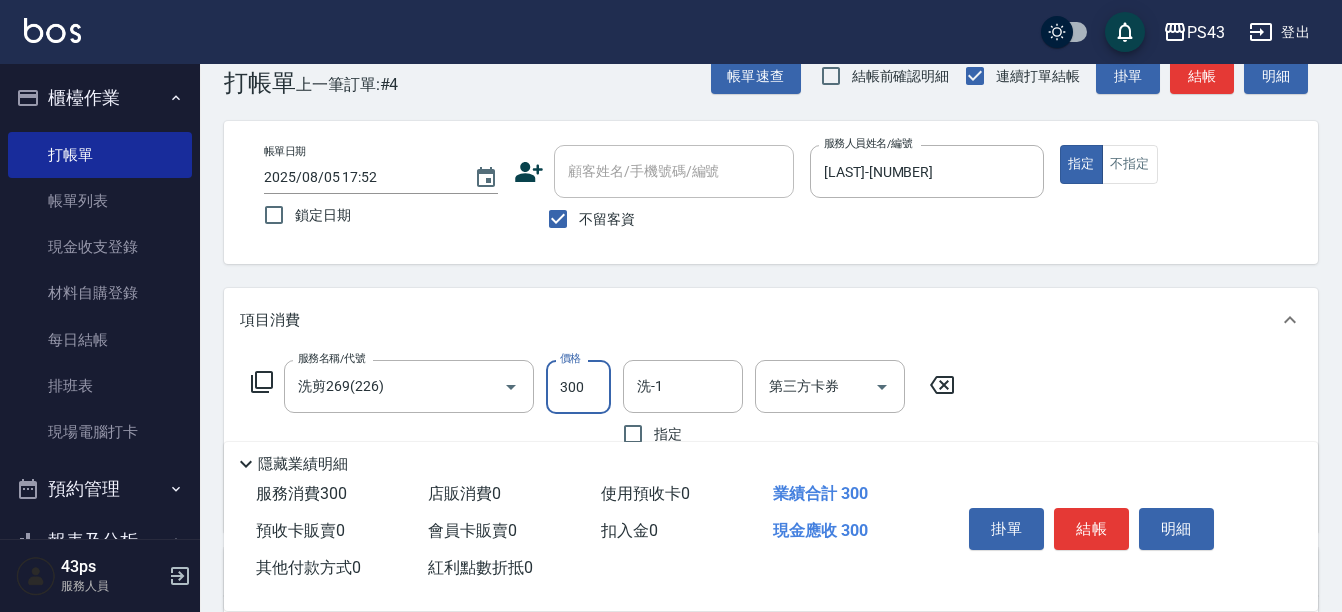 type on "300" 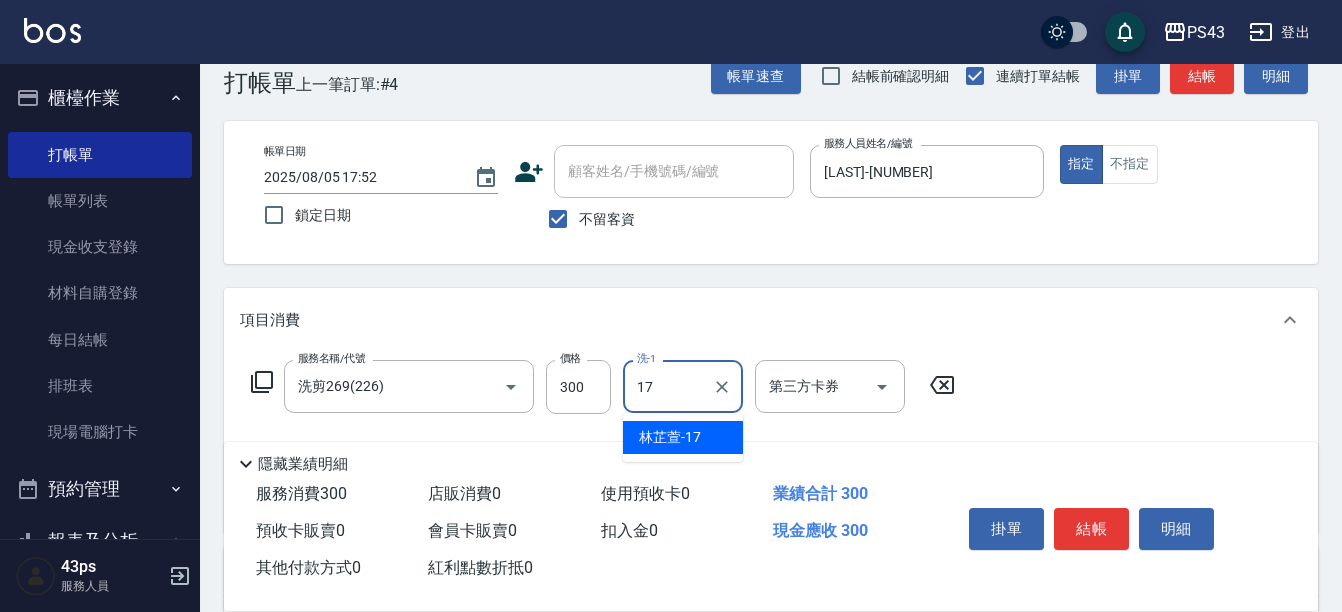 type on "[LAST]-[NUMBER]" 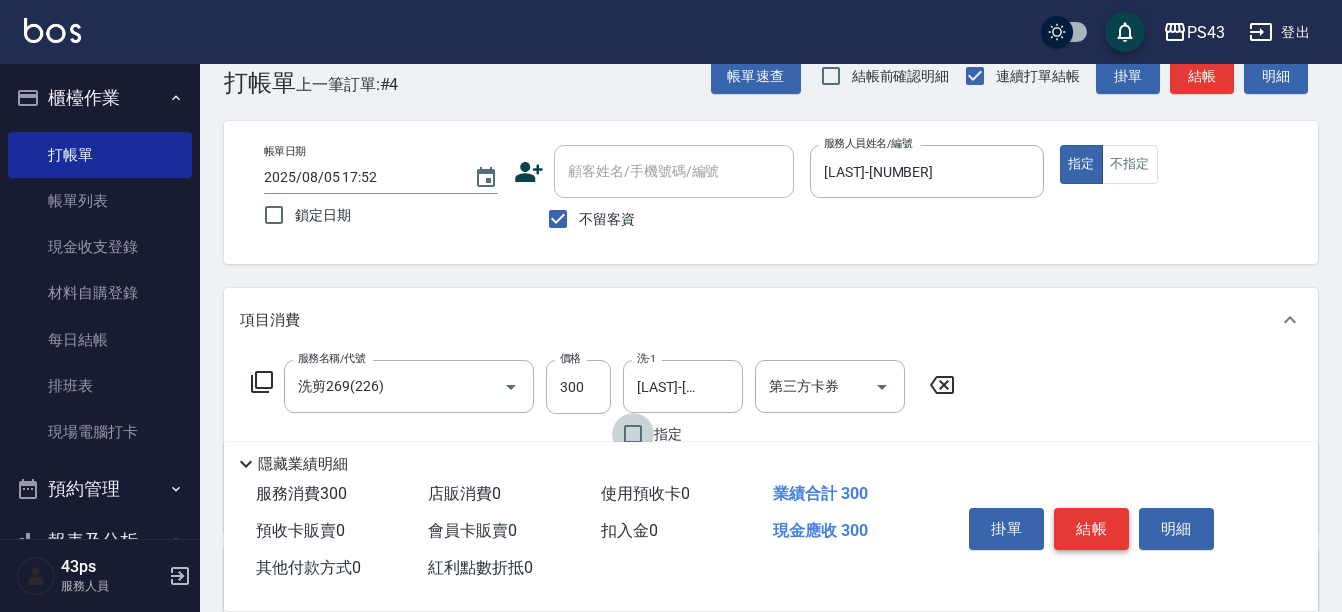 click on "結帳" at bounding box center (1091, 529) 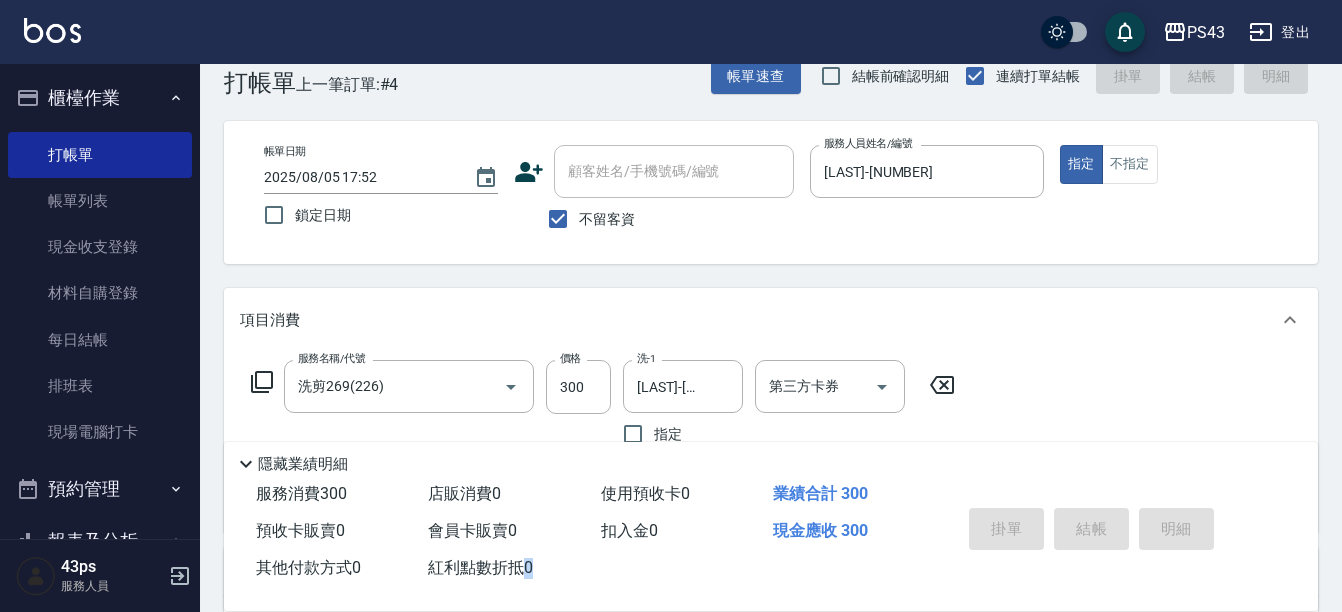 click on "掛單 結帳 明細" at bounding box center [1091, 531] 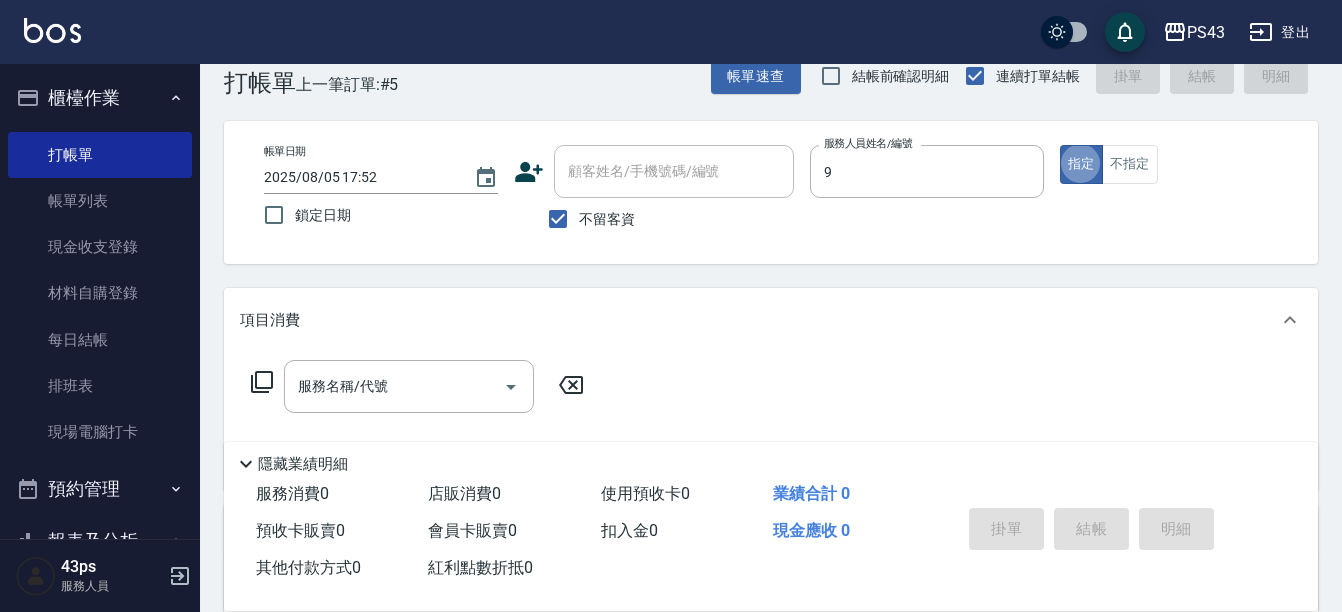 type on "[LAST]-[NUMBER]" 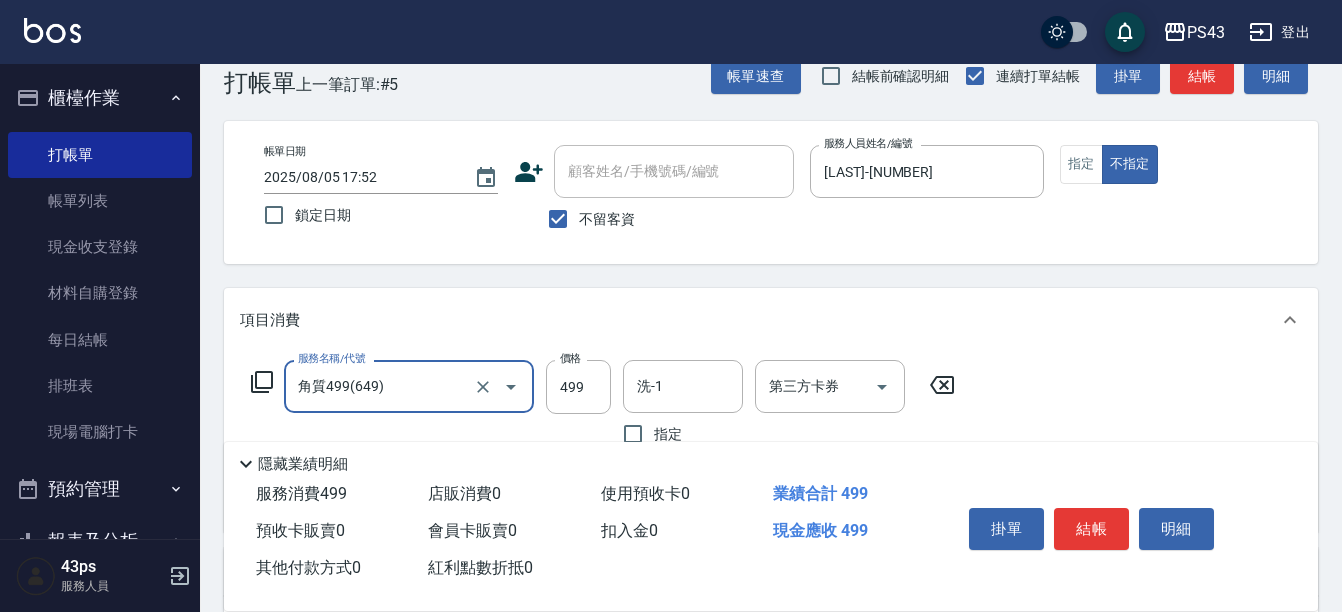 type on "角質499(649)" 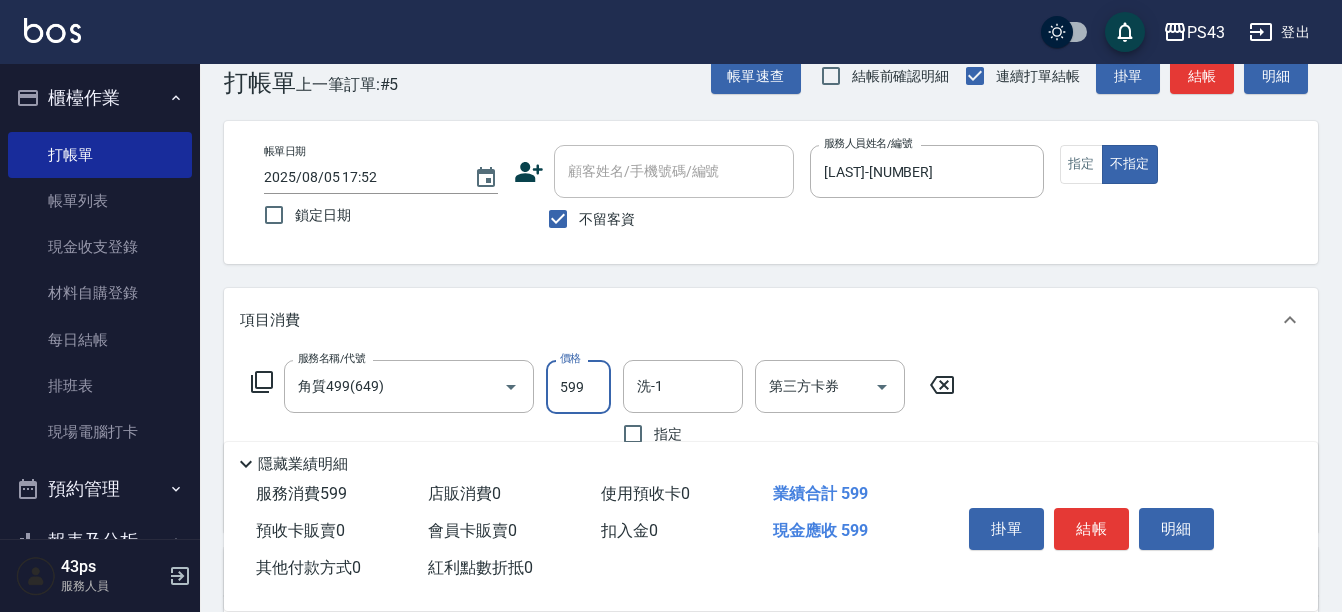 type on "599" 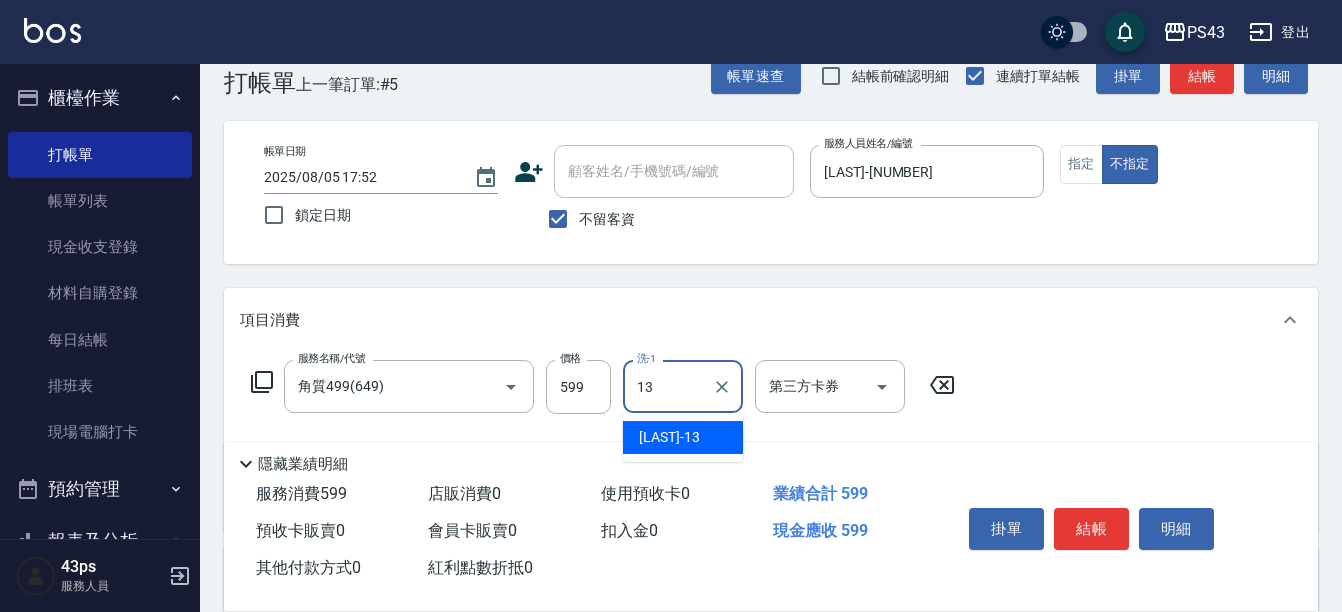 type on "[LAST]-[NUMBER]" 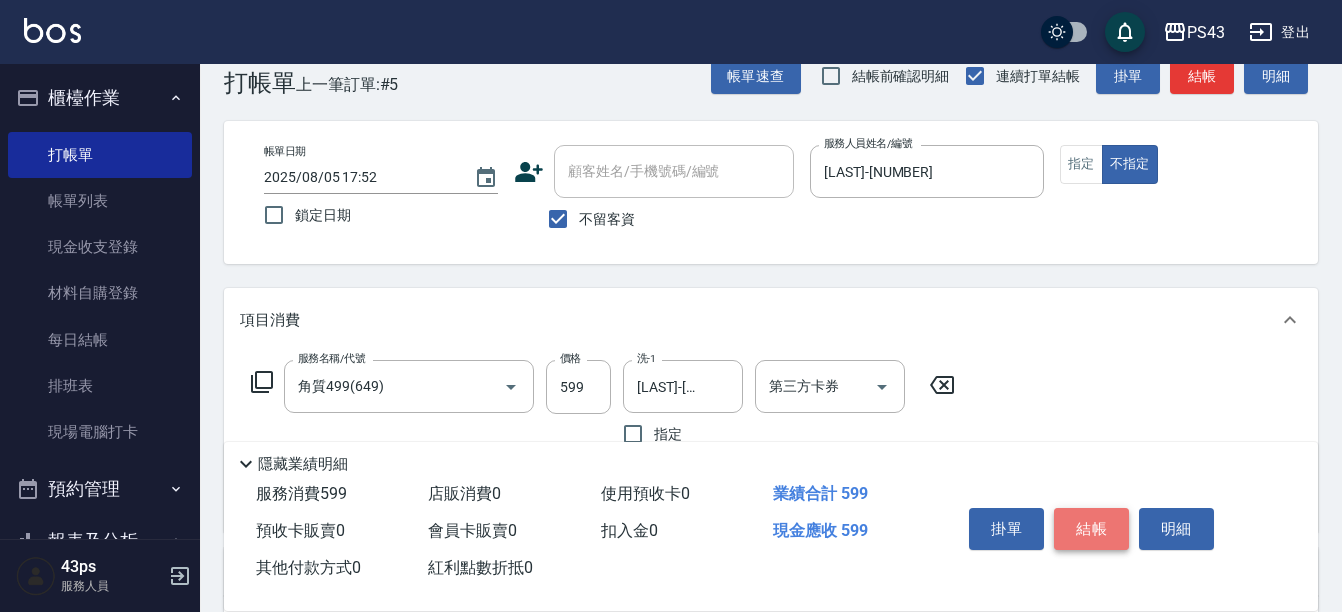 click on "結帳" at bounding box center [1091, 529] 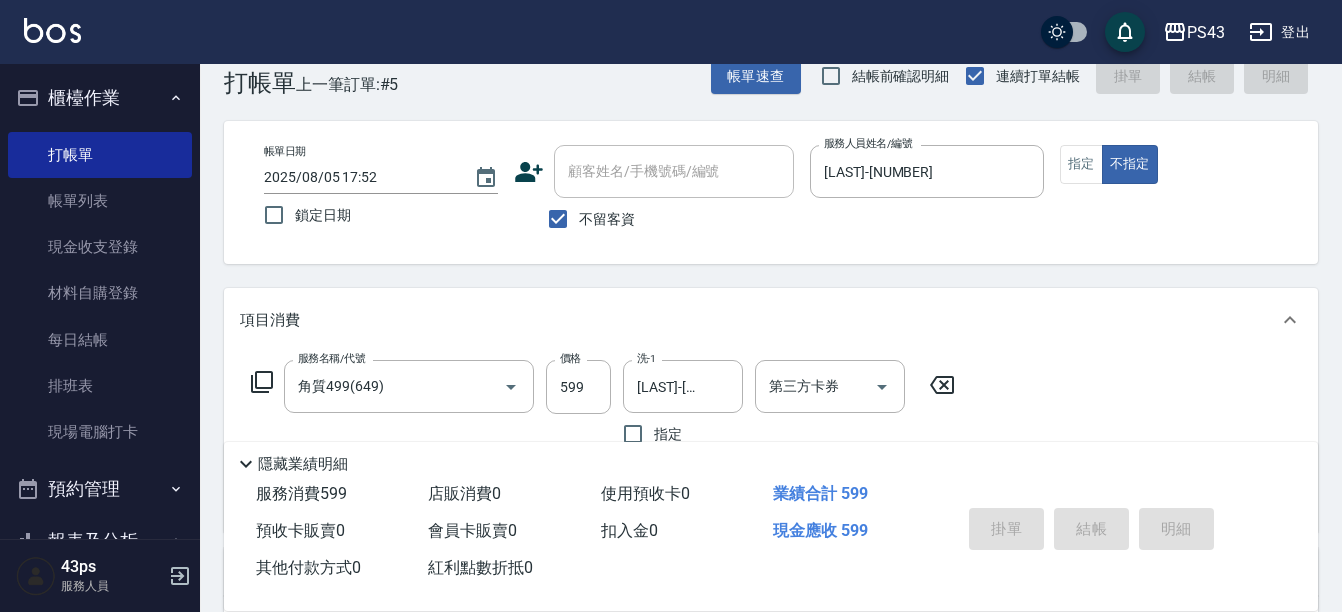 type on "[DATE] [TIME]" 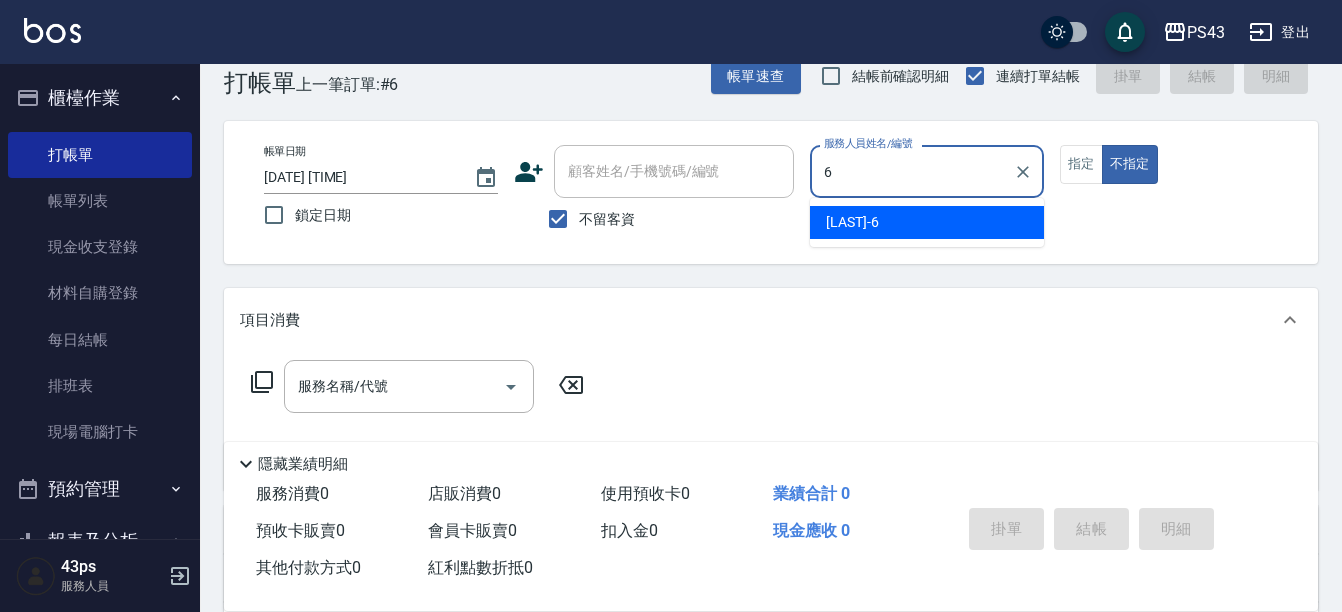 type on "[LAST]-[NUMBER]" 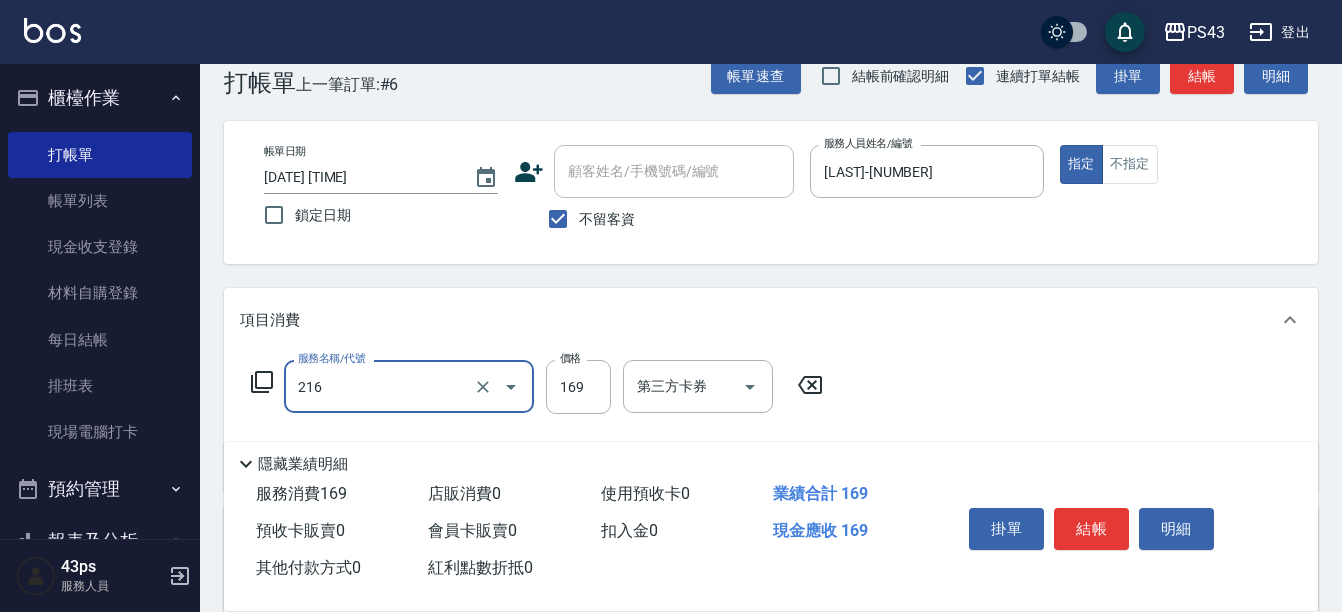 type on "剪髮169(216)" 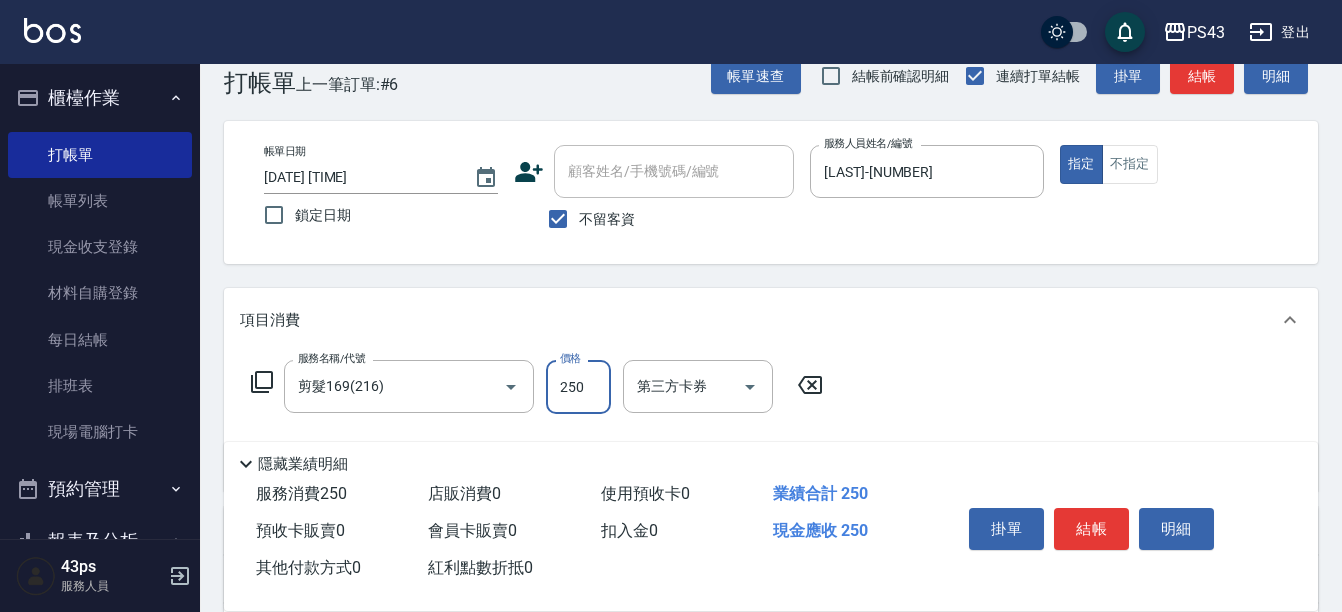 type on "250" 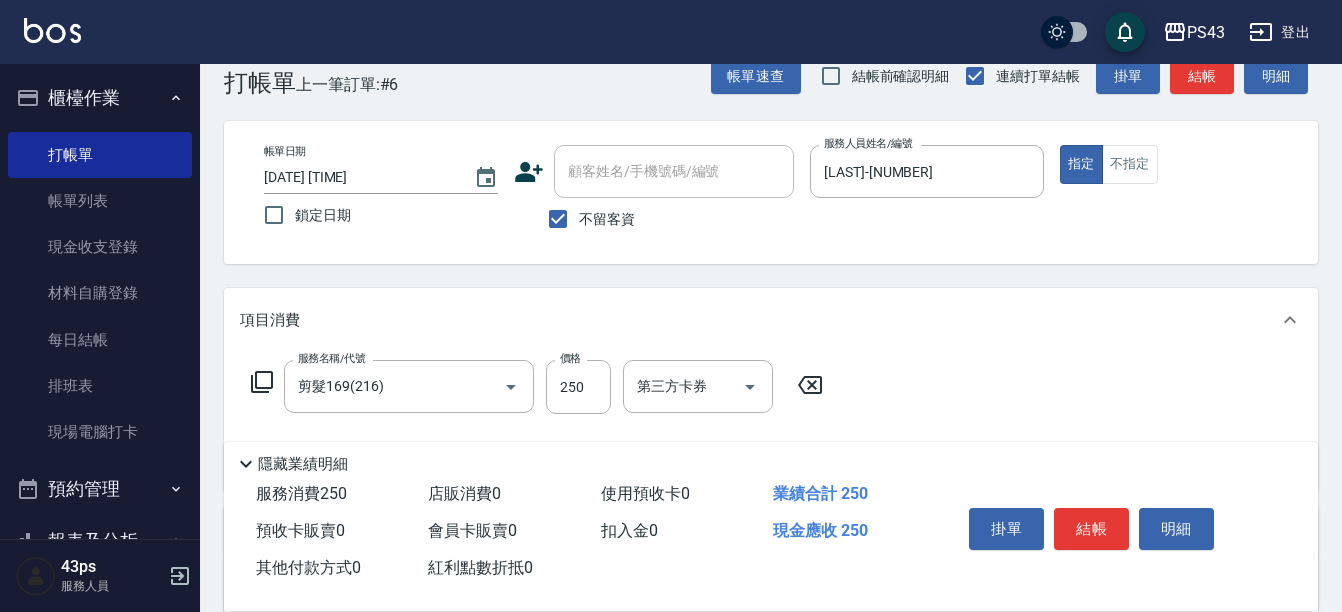 click on "掛單 結帳 明細" at bounding box center [1091, 531] 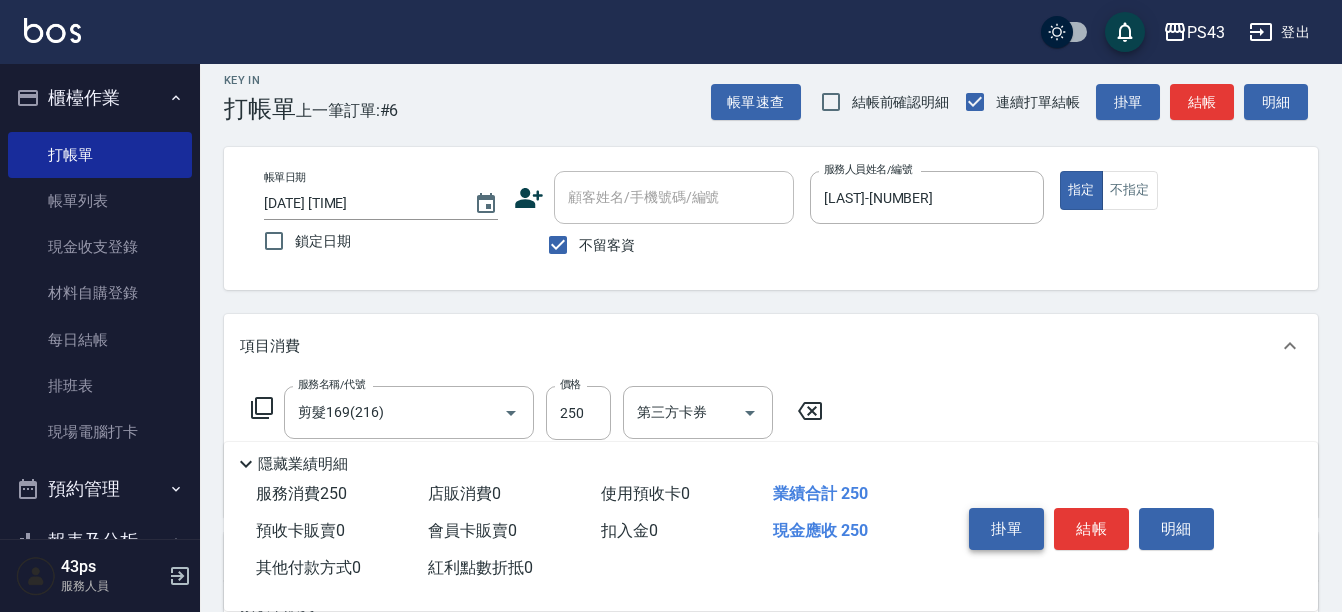 scroll, scrollTop: 0, scrollLeft: 0, axis: both 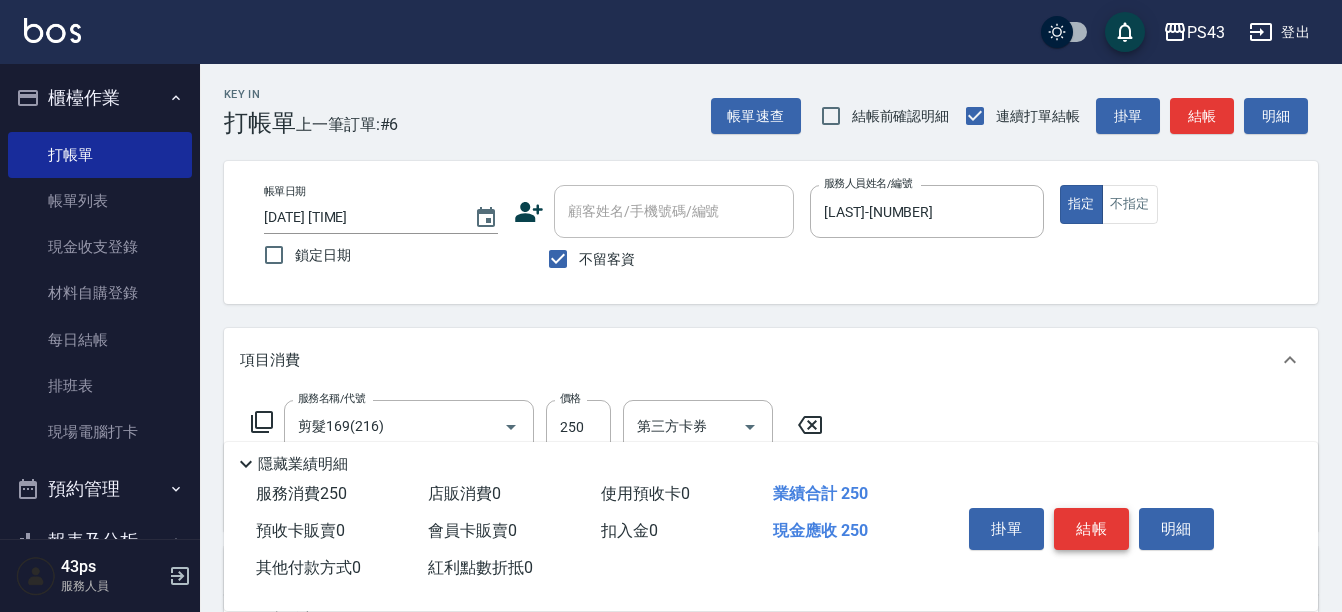 click on "結帳" at bounding box center [1091, 529] 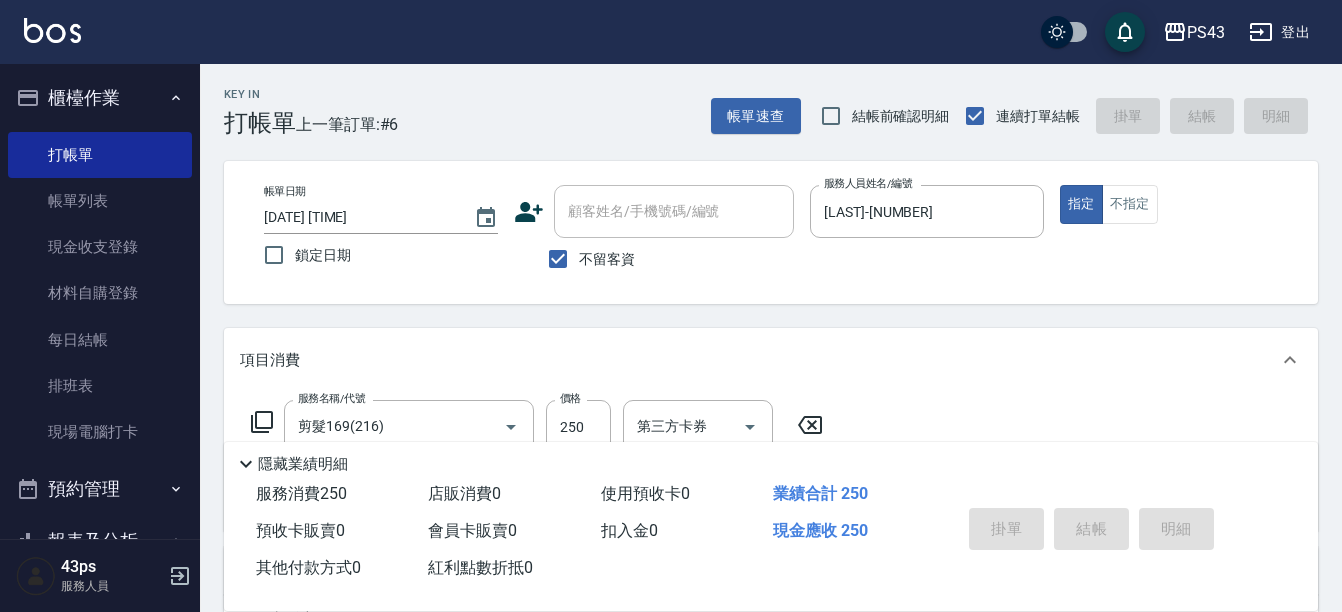 click on "掛單 結帳 明細" at bounding box center (1091, 531) 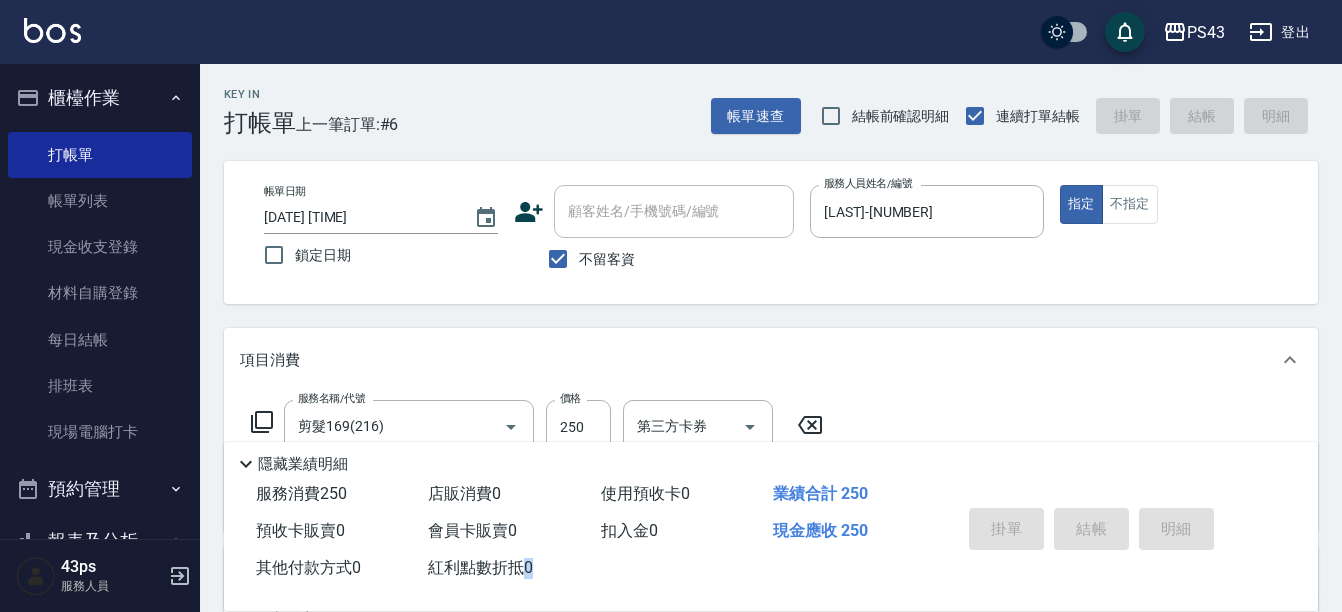 type 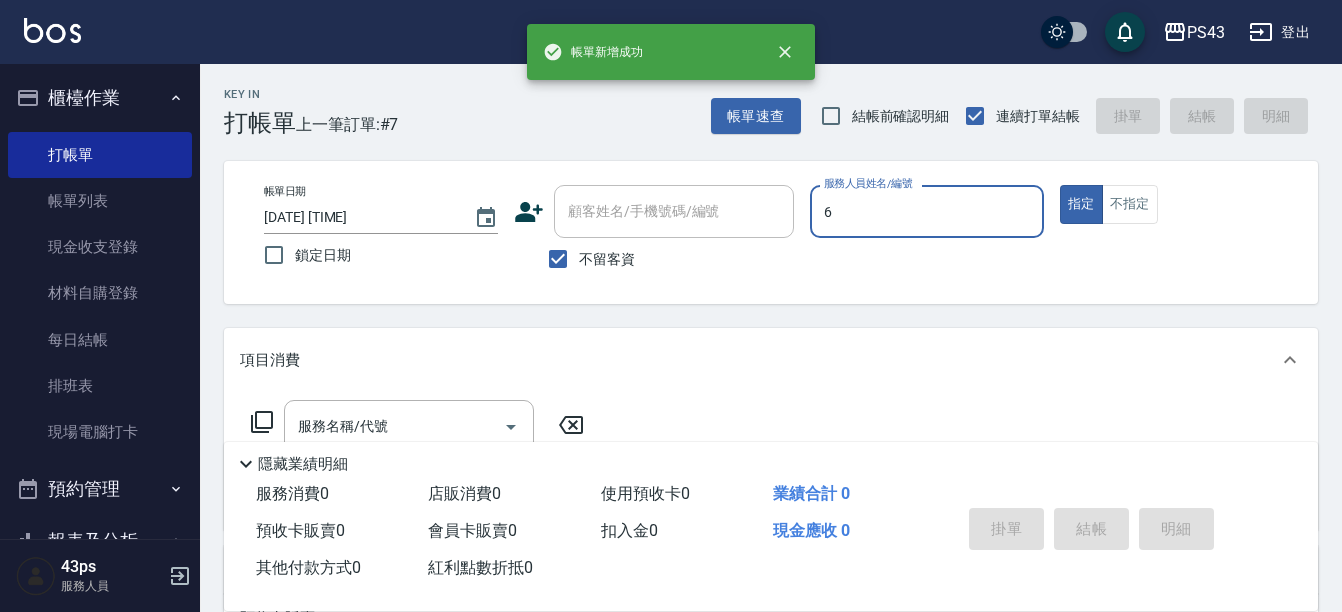 type on "[LAST]-[NUMBER]" 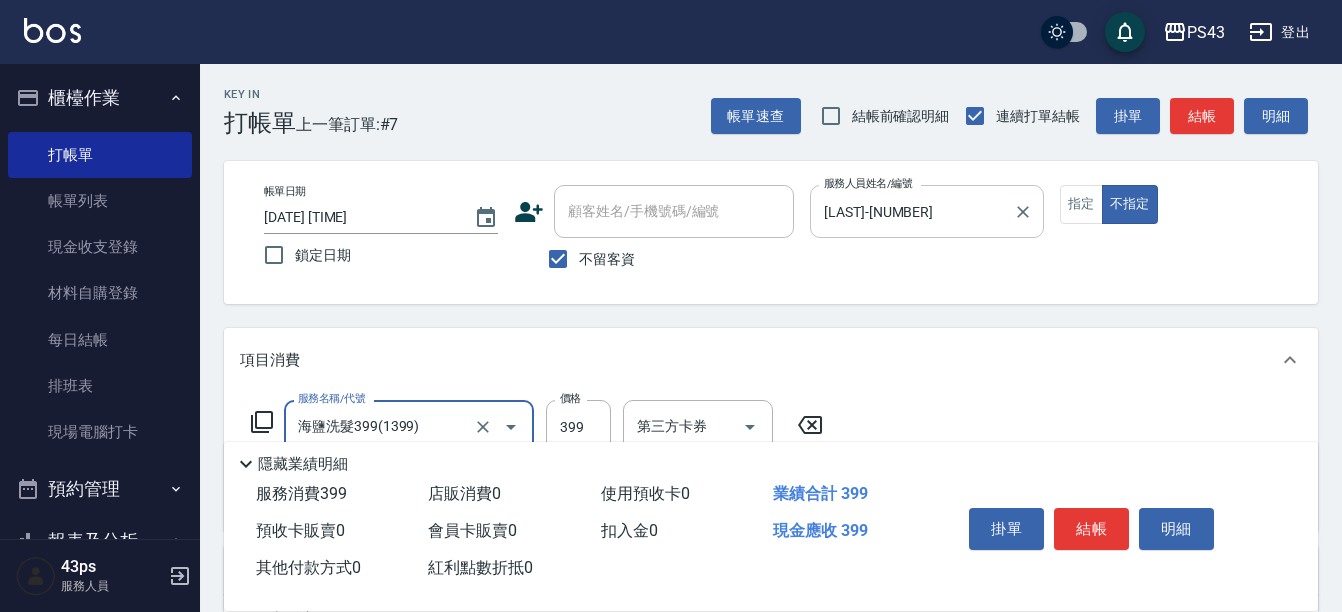 type on "海鹽洗髮399(1399)" 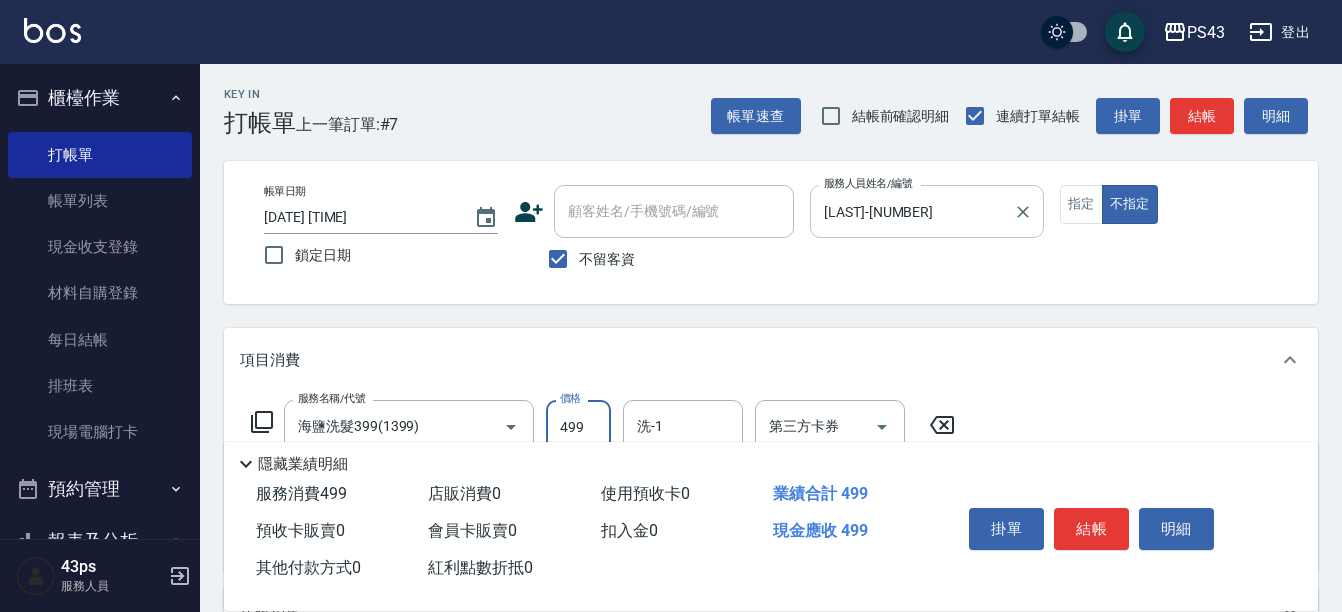 type on "499" 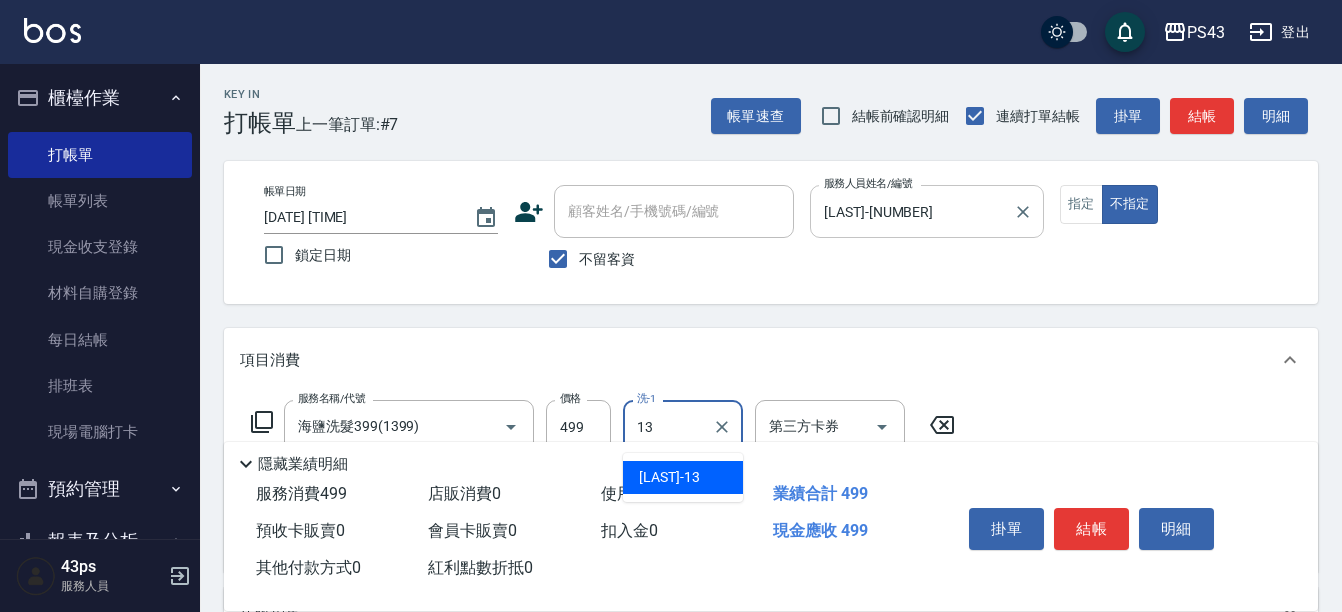 type on "[LAST]-[NUMBER]" 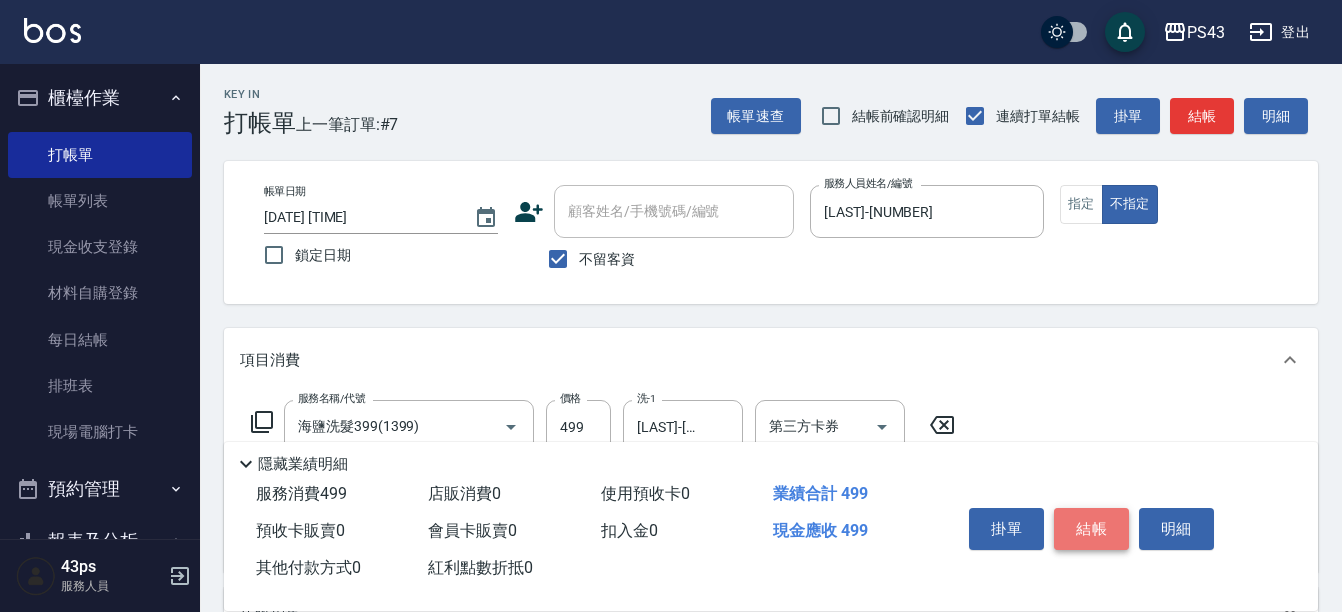 click on "結帳" at bounding box center (1091, 529) 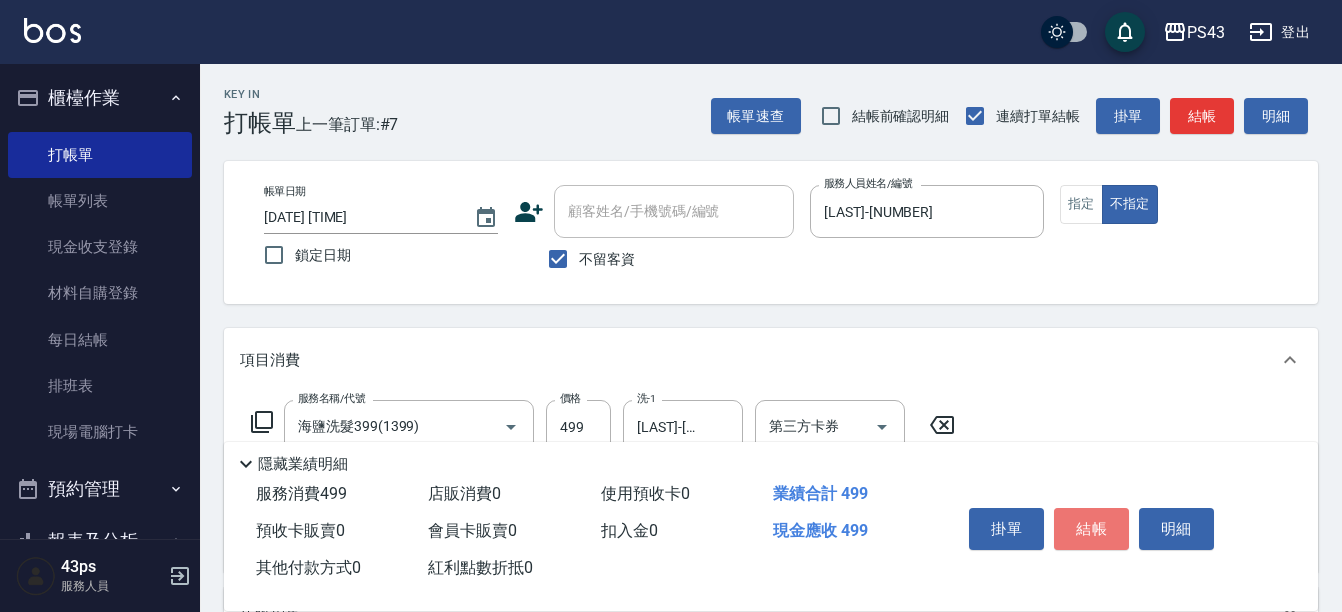 type on "[DATE] [TIME]" 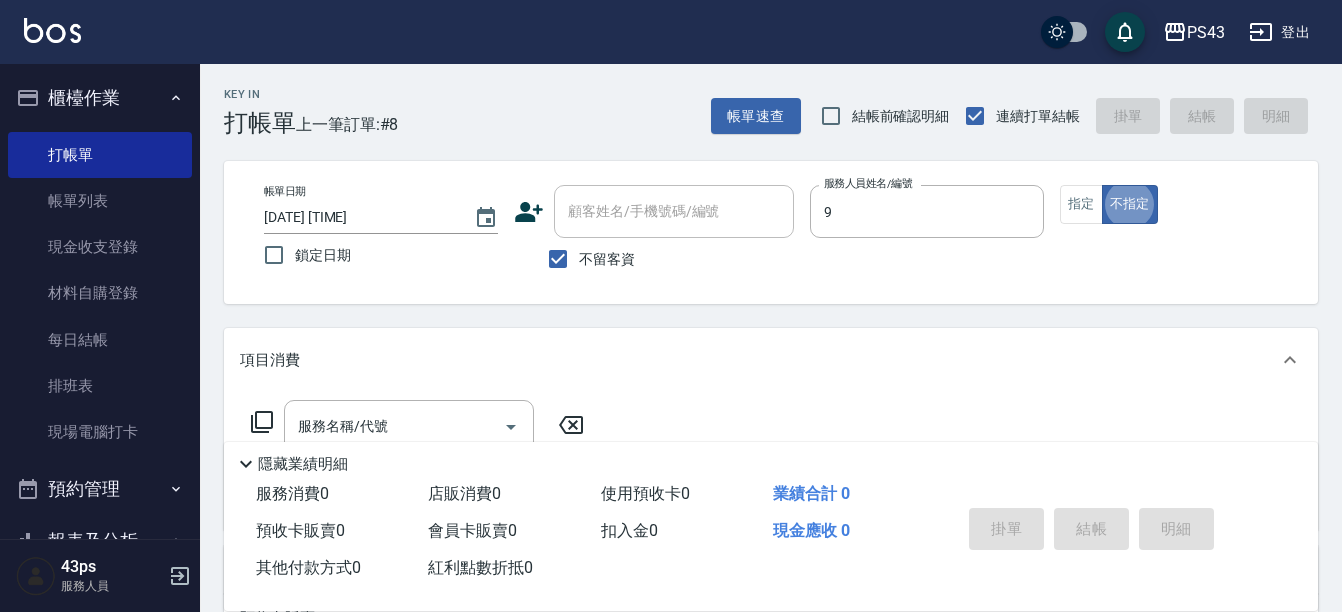 type on "[LAST]-[NUMBER]" 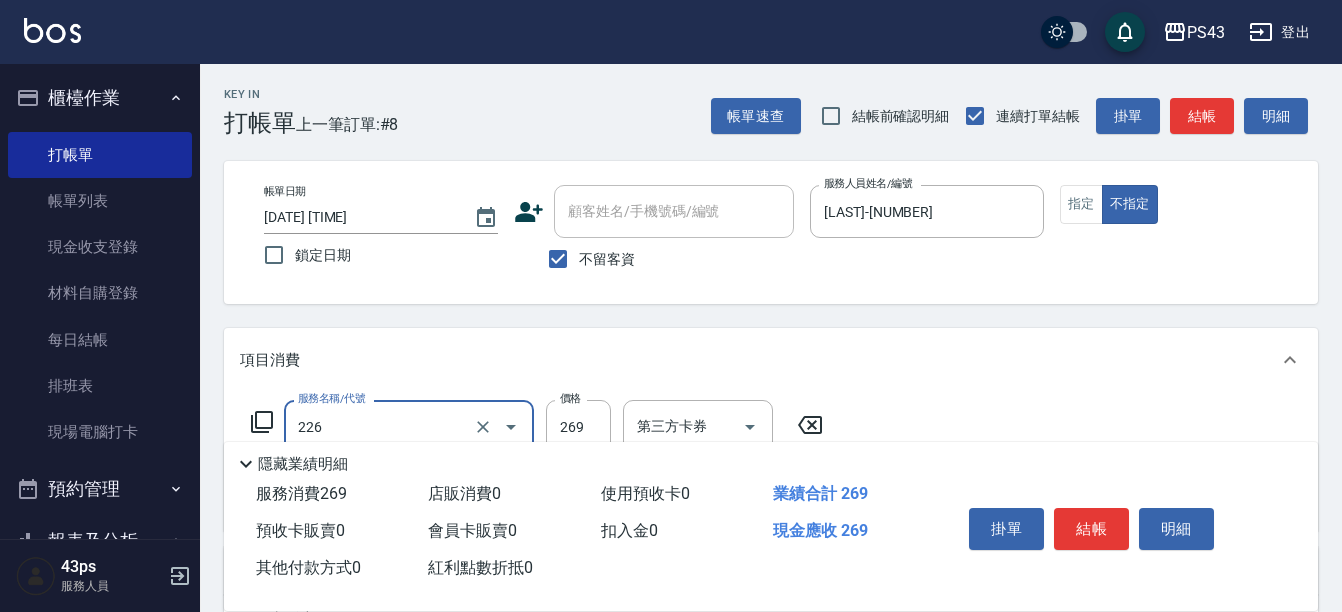 type on "洗剪269(226)" 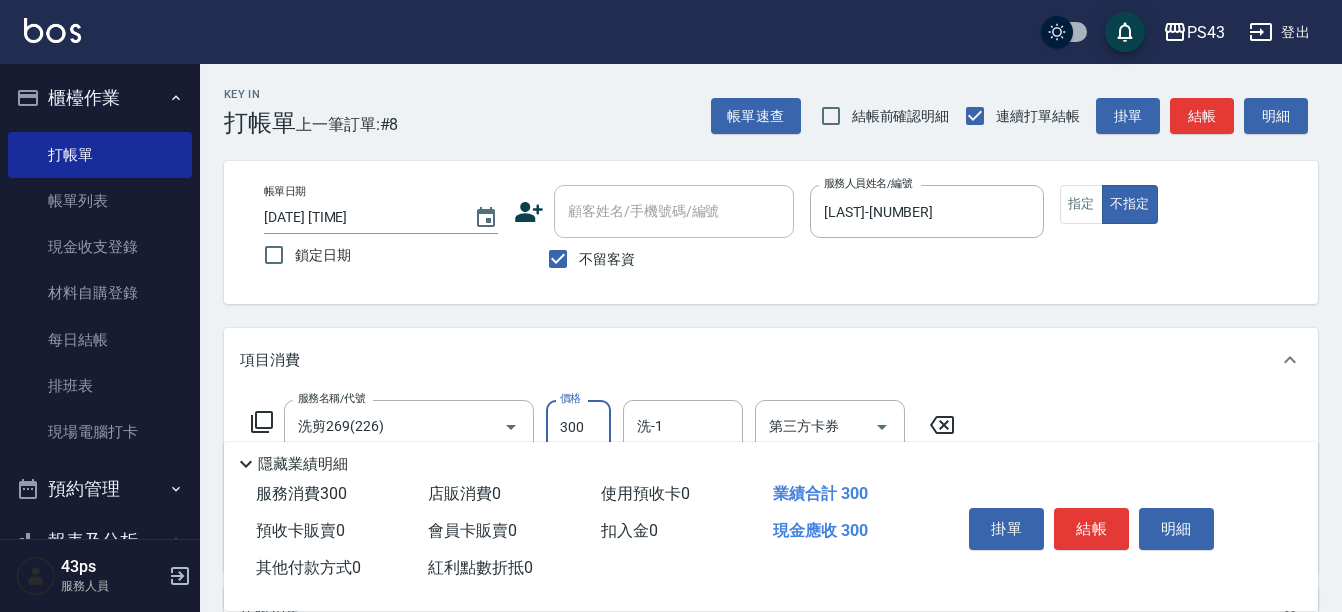 type on "300" 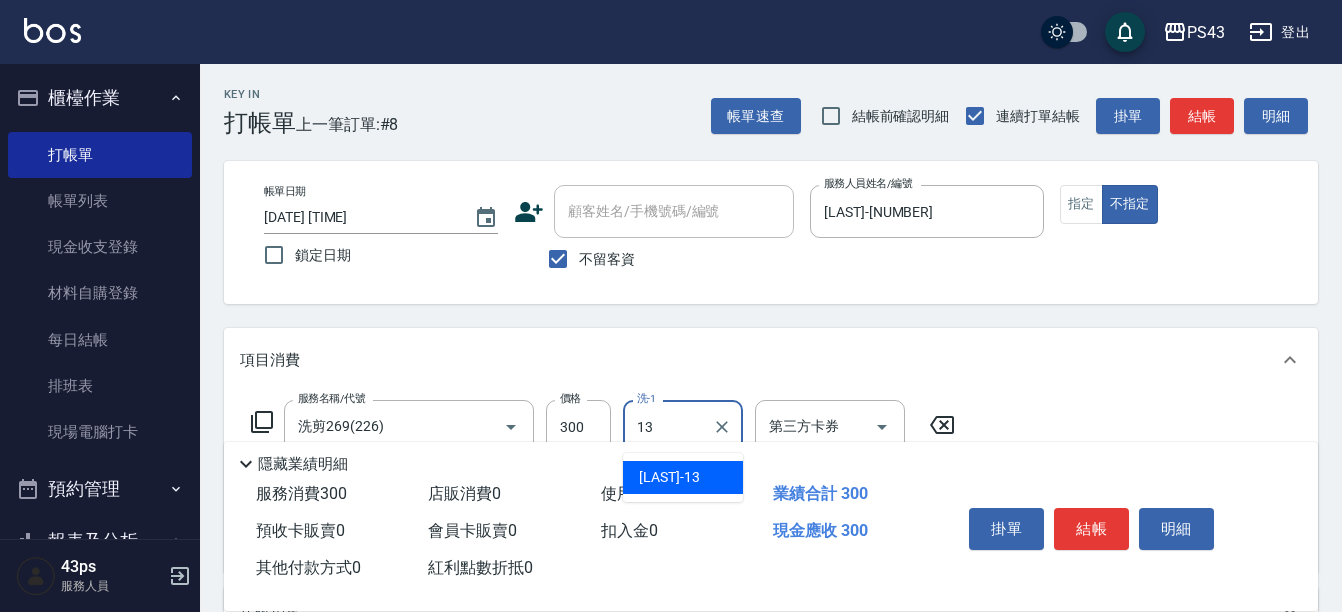 type on "[LAST]-[NUMBER]" 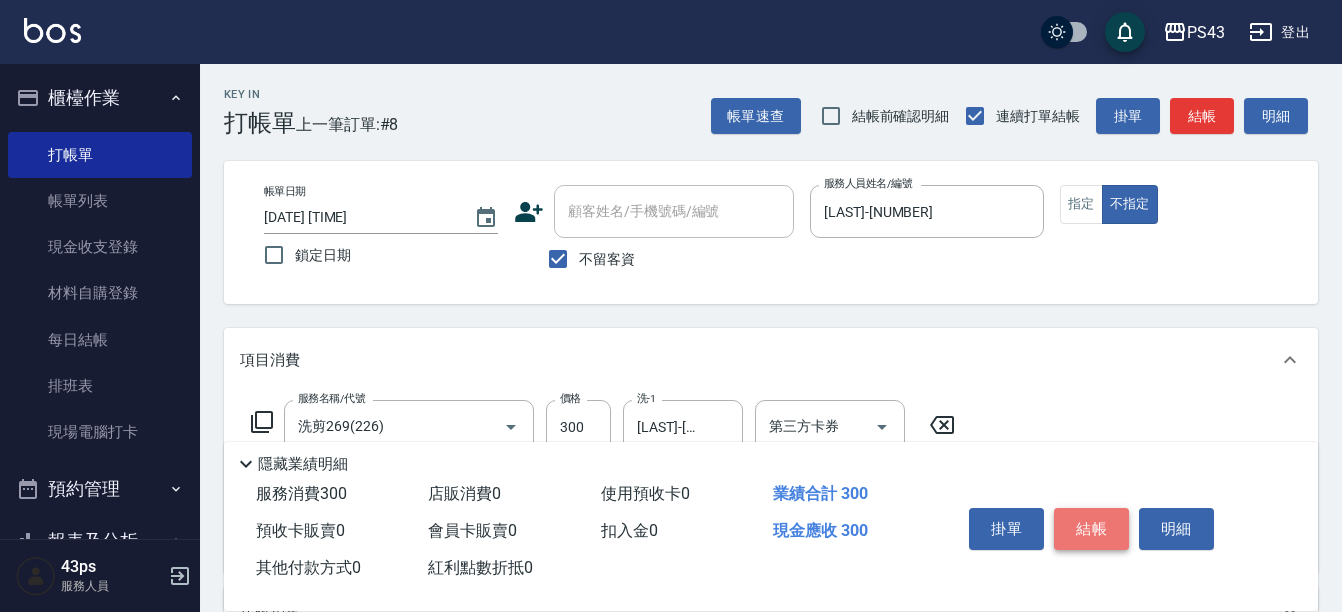 click on "結帳" at bounding box center [1091, 529] 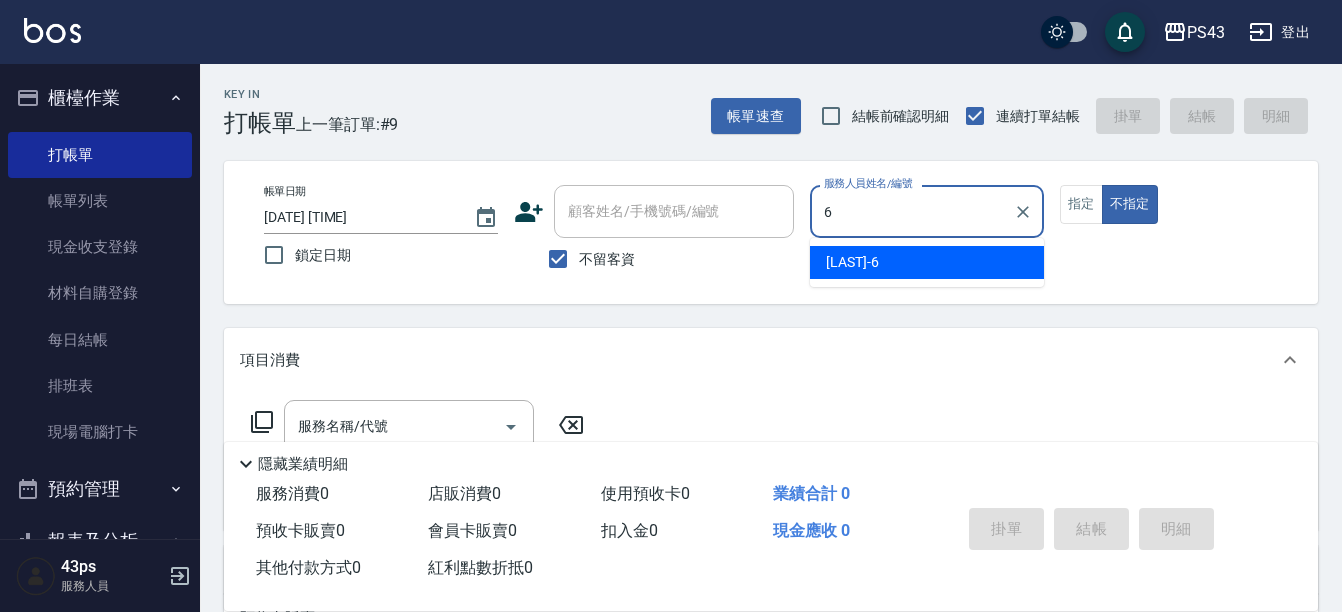 type on "[LAST]-[NUMBER]" 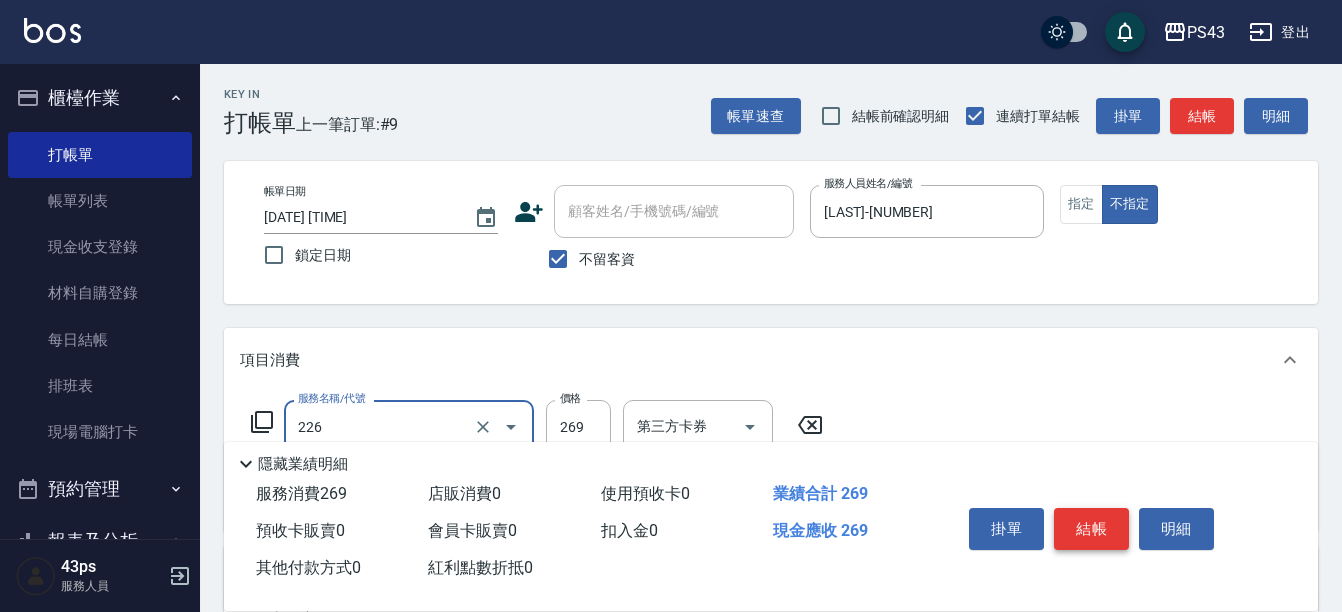 type on "洗剪269(226)" 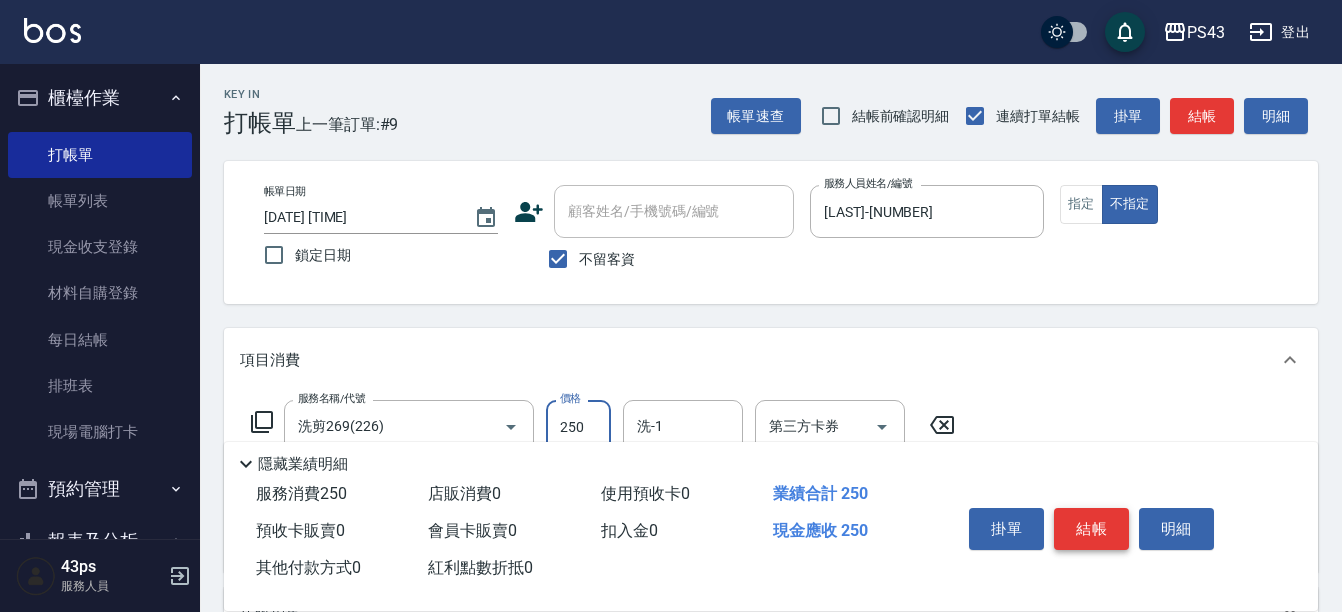 type on "250" 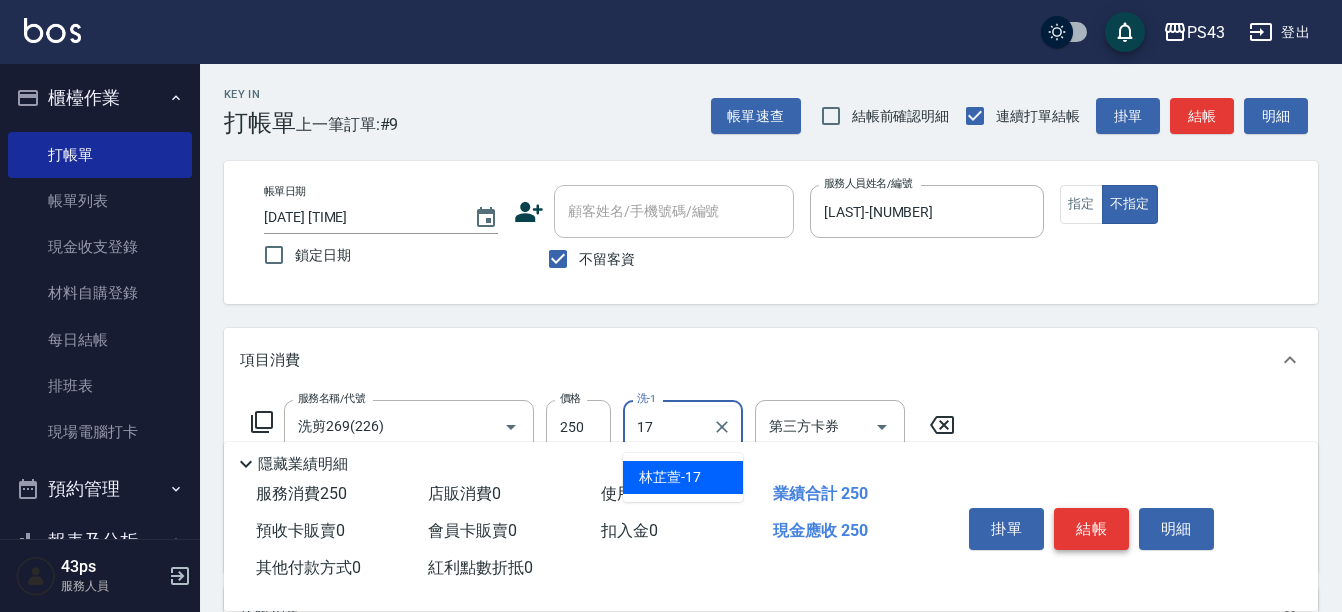 type on "[LAST]-[NUMBER]" 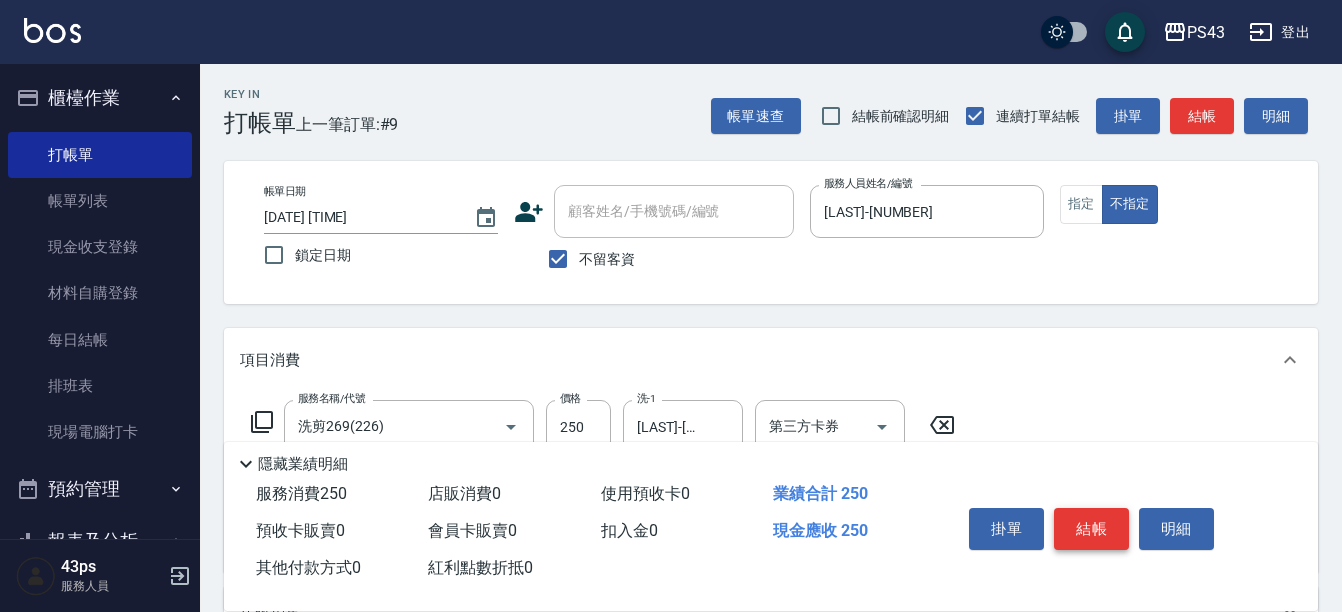 click on "結帳" at bounding box center [1091, 529] 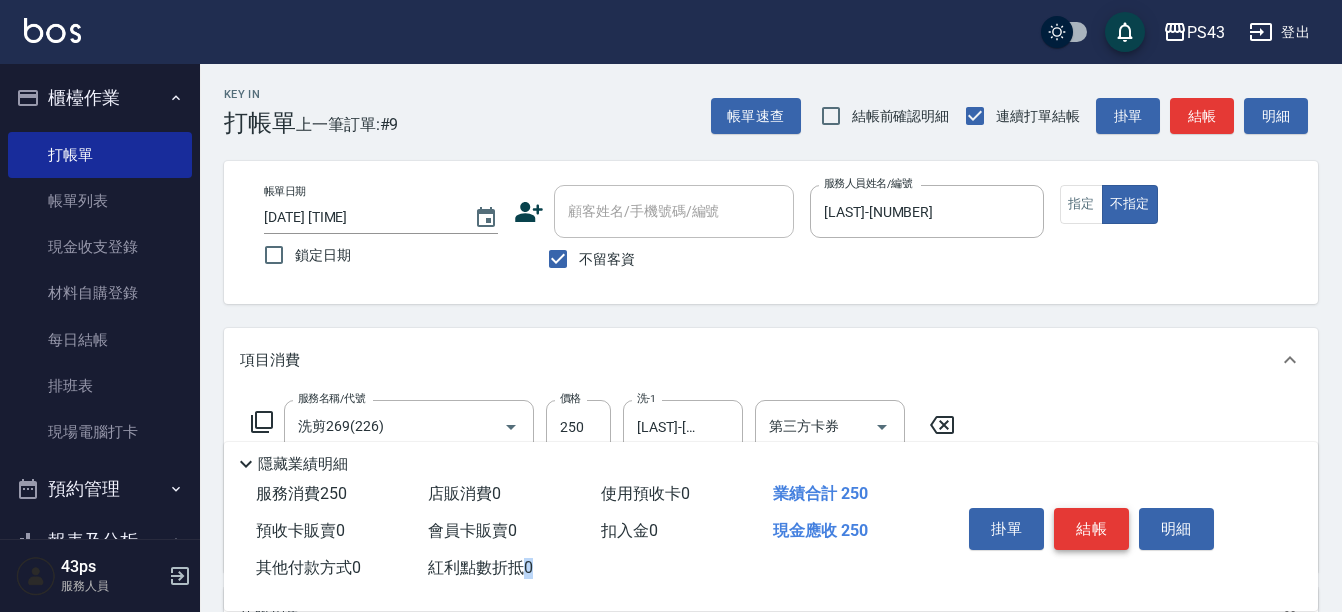 click on "掛單 結帳 明細" at bounding box center [1091, 531] 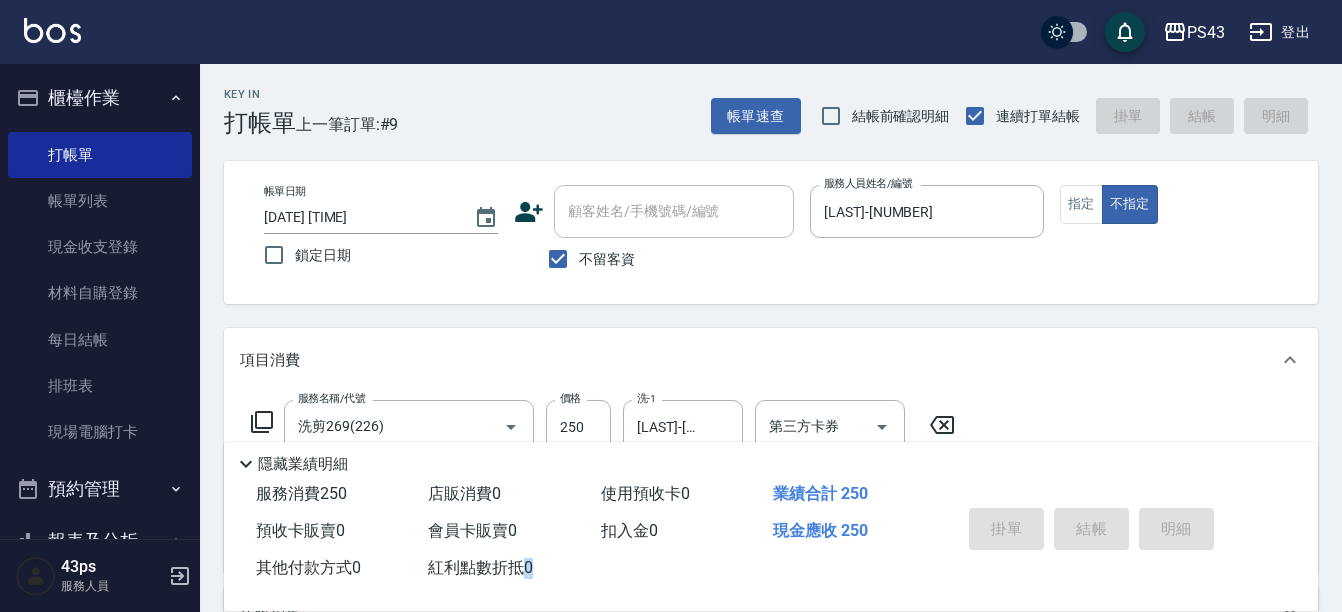 type 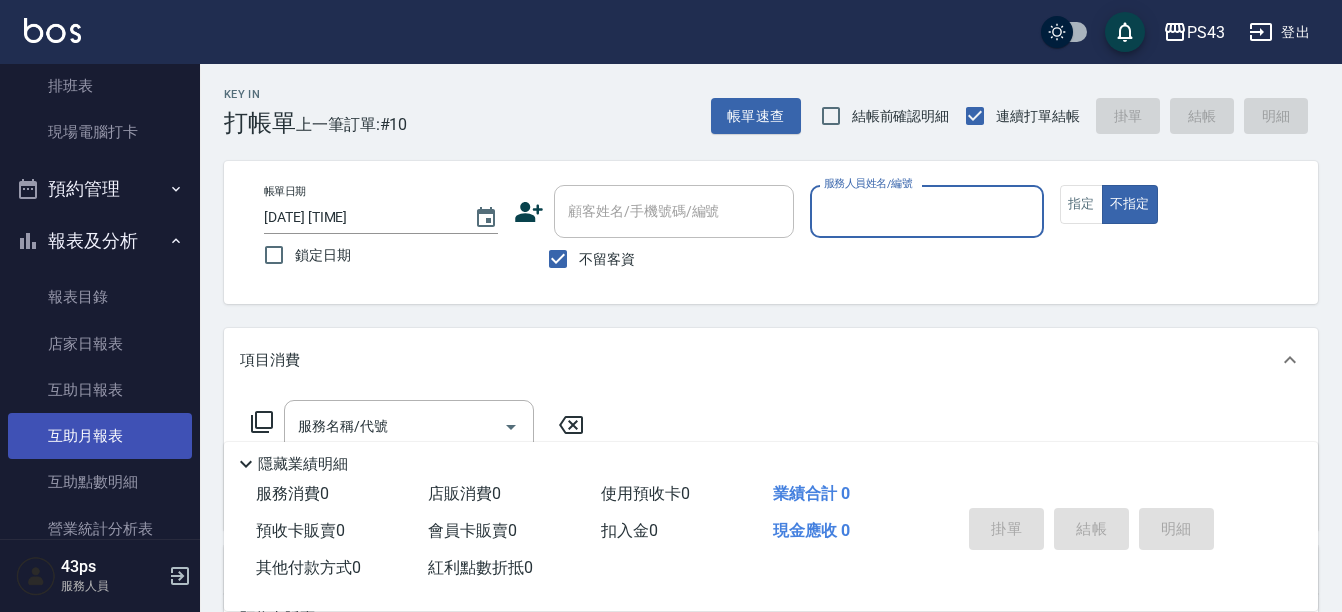 scroll, scrollTop: 500, scrollLeft: 0, axis: vertical 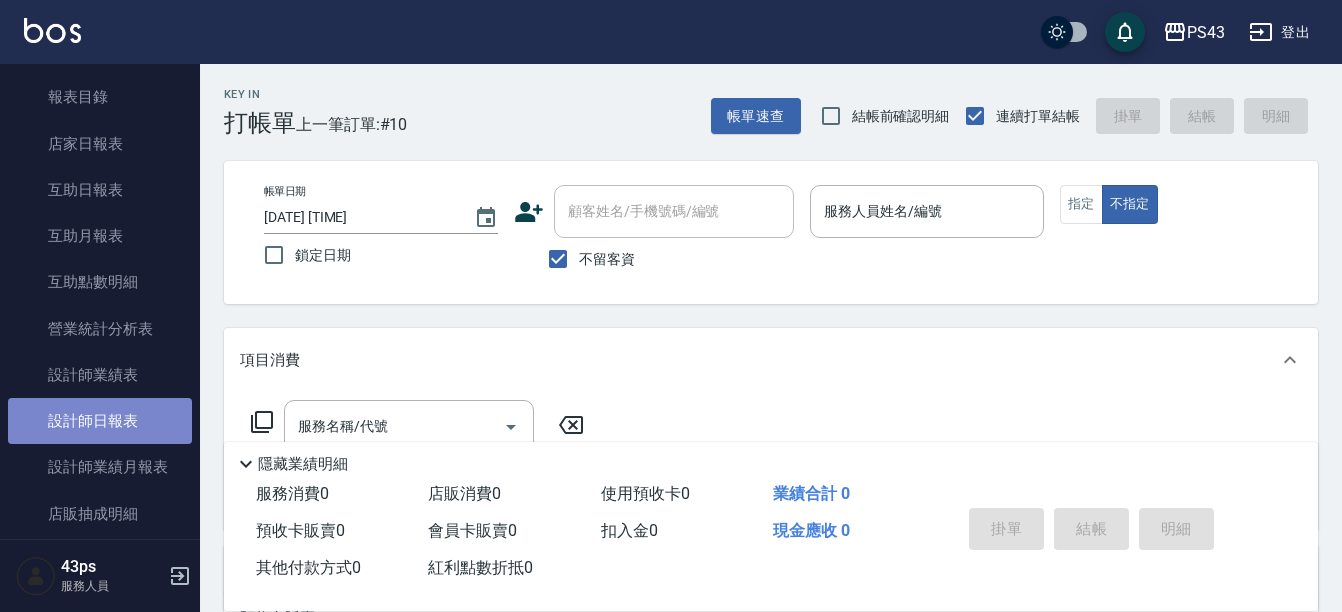 click on "設計師日報表" at bounding box center (100, 421) 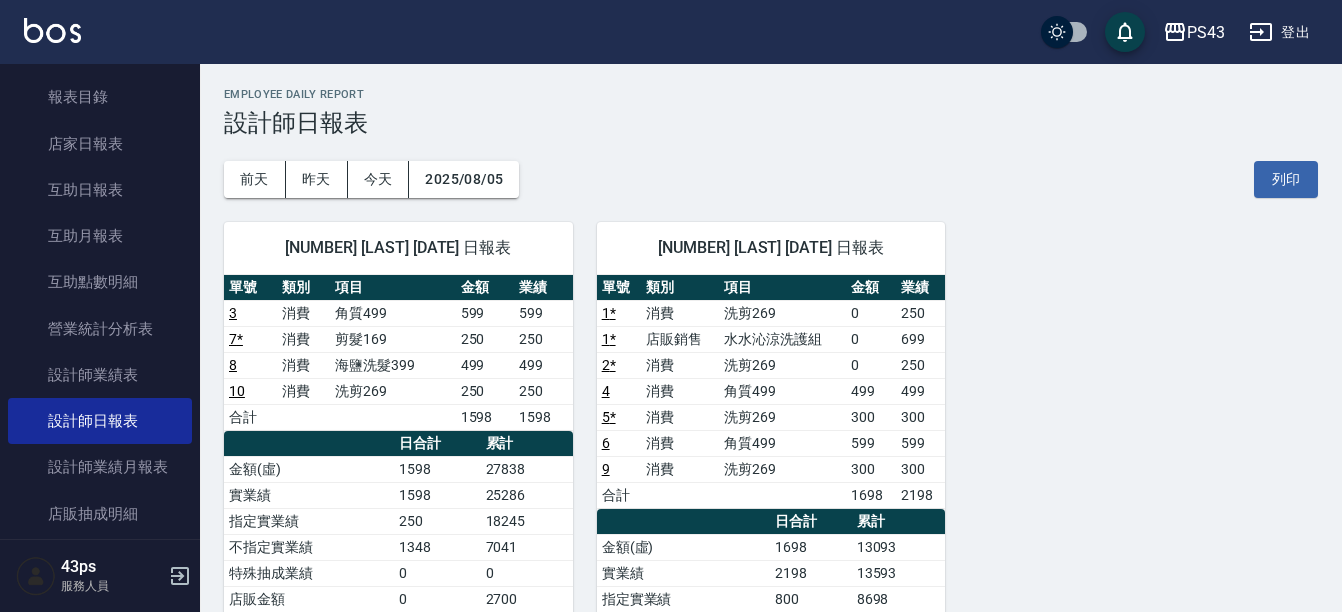 scroll, scrollTop: 200, scrollLeft: 0, axis: vertical 